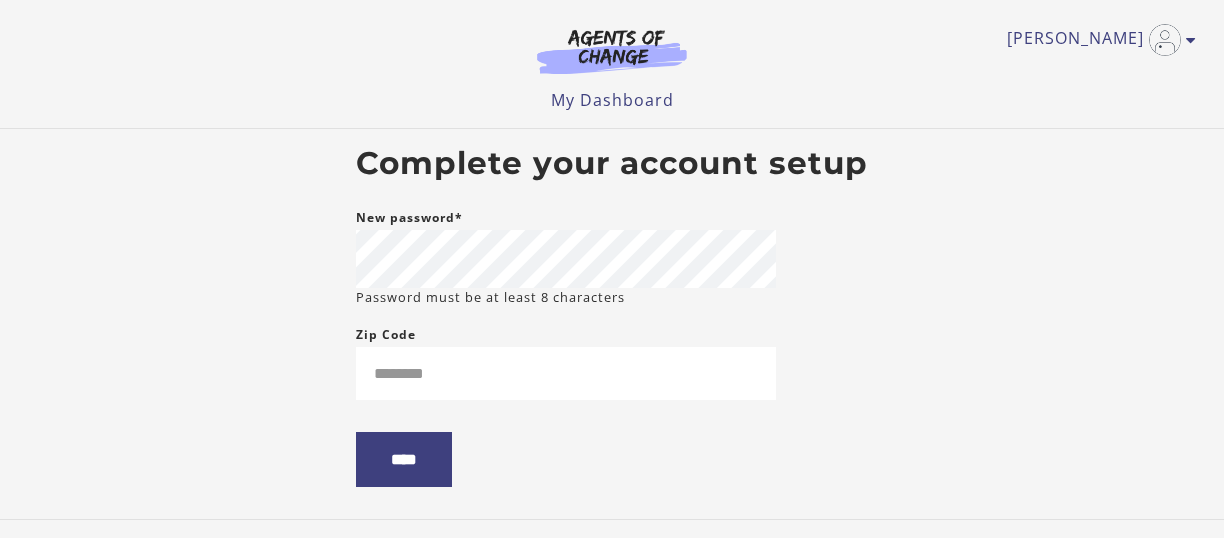 scroll, scrollTop: 0, scrollLeft: 0, axis: both 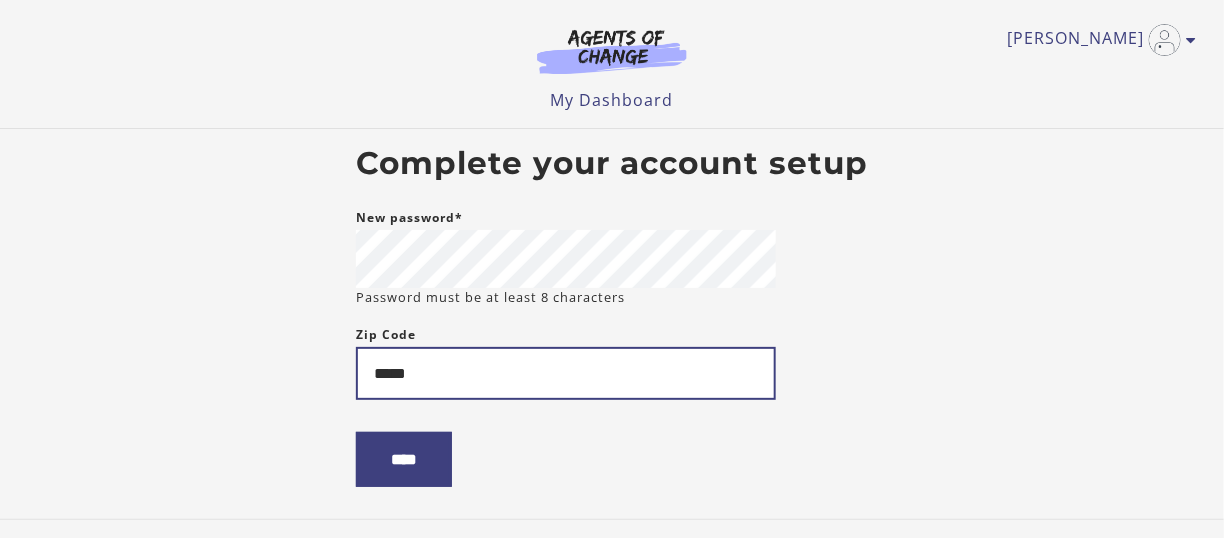 type on "*****" 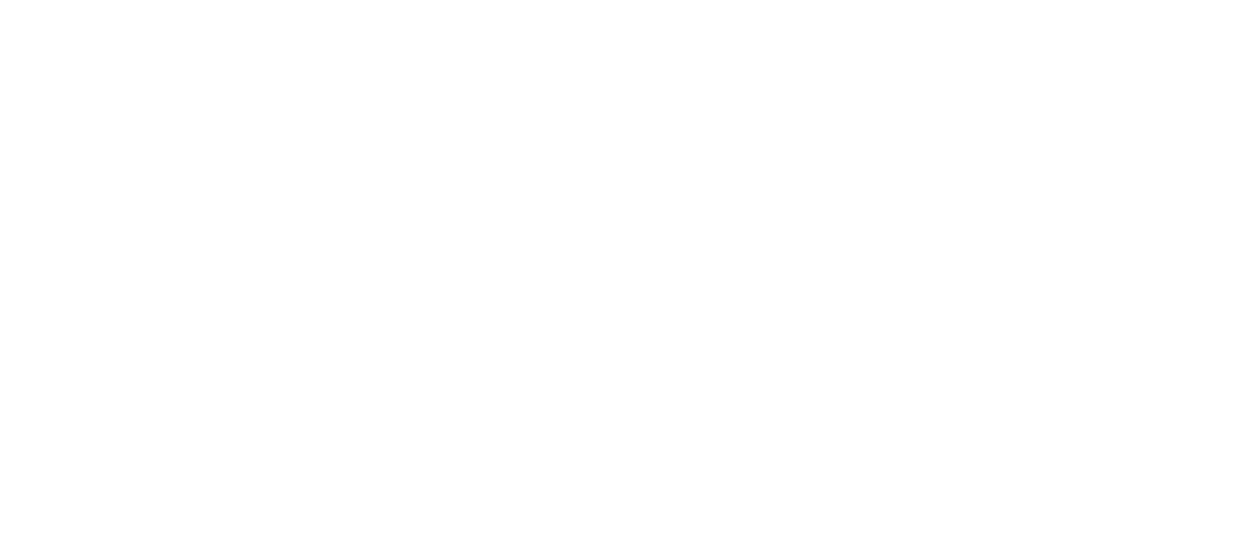 scroll, scrollTop: 0, scrollLeft: 0, axis: both 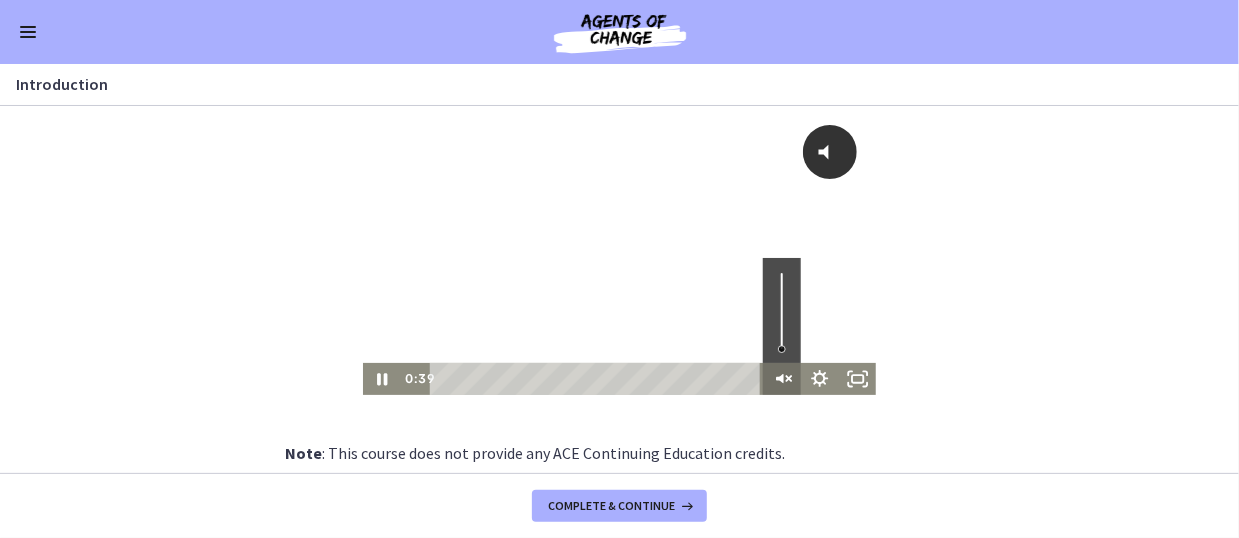 click 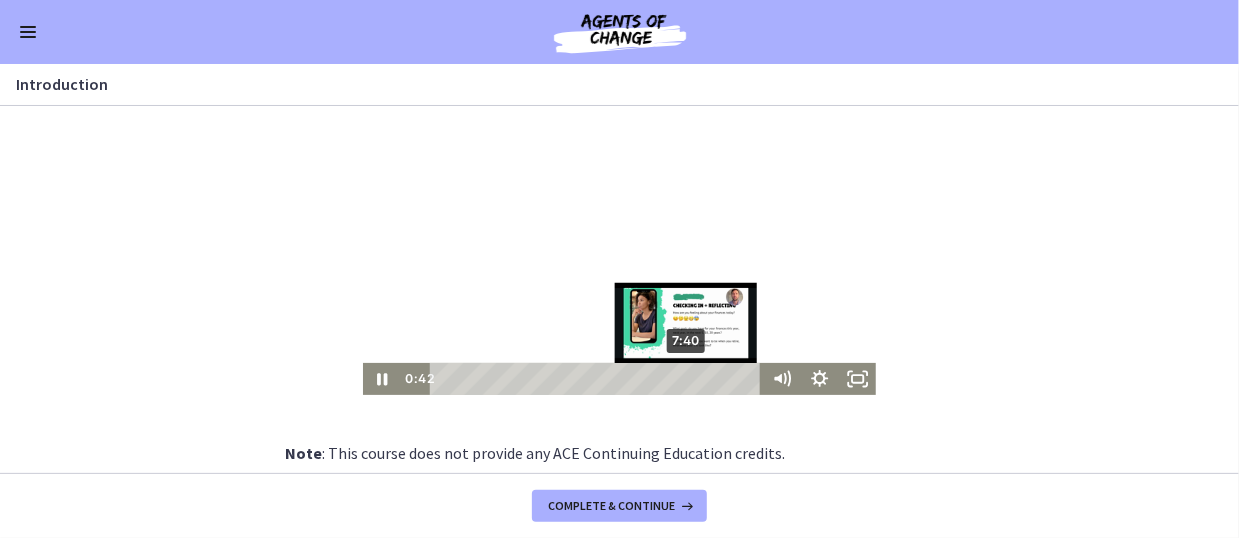 type 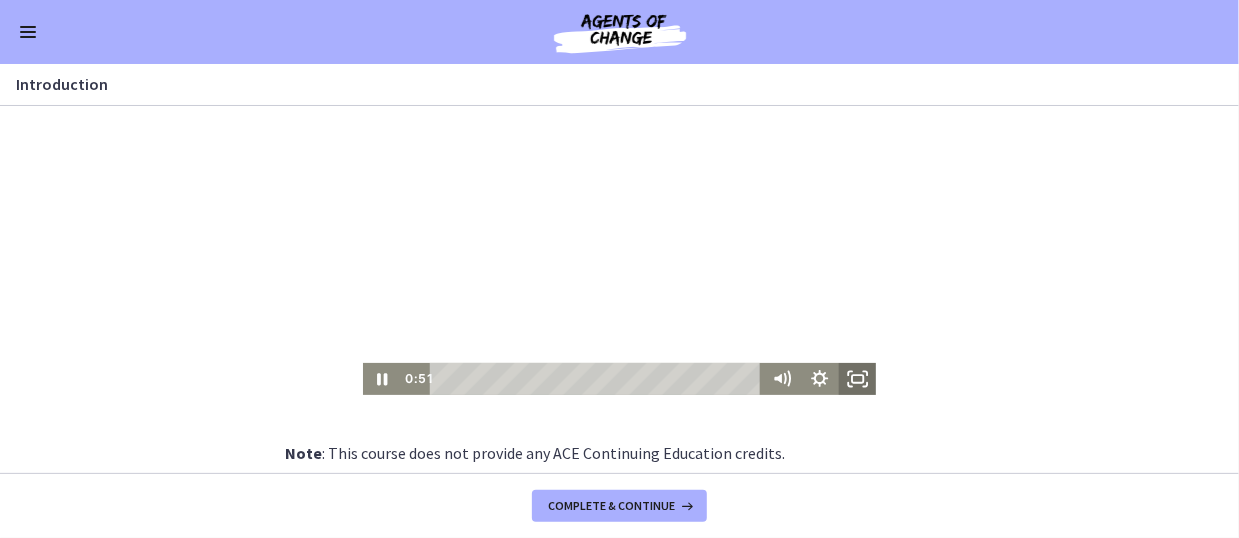 click 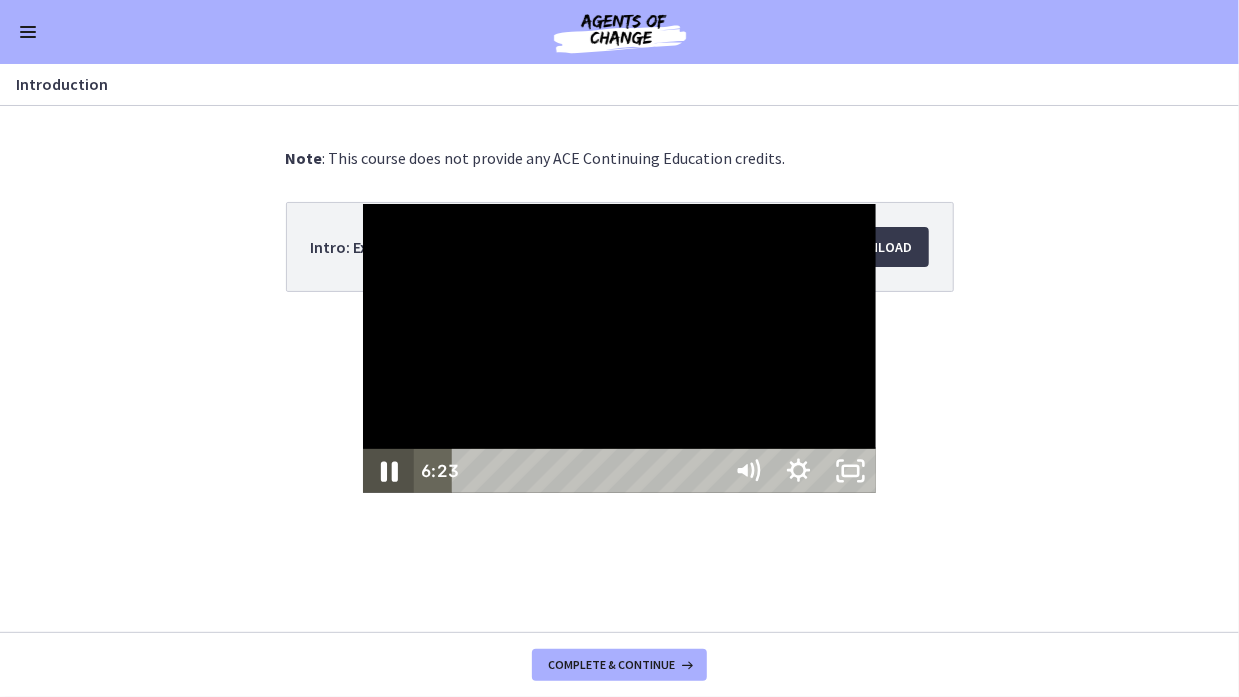 click 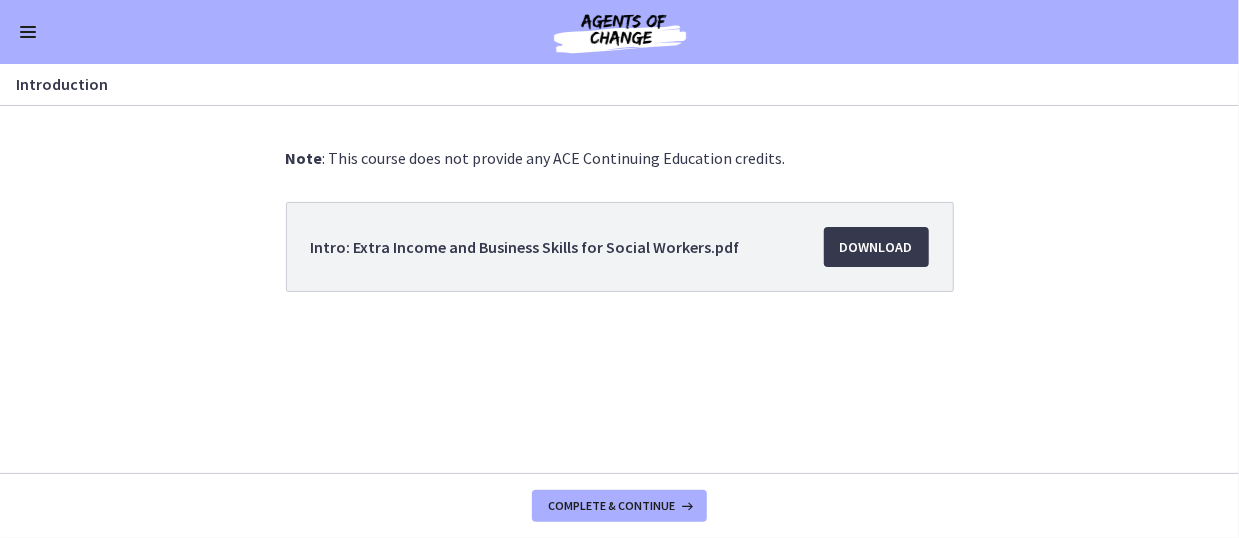 scroll, scrollTop: 200, scrollLeft: 0, axis: vertical 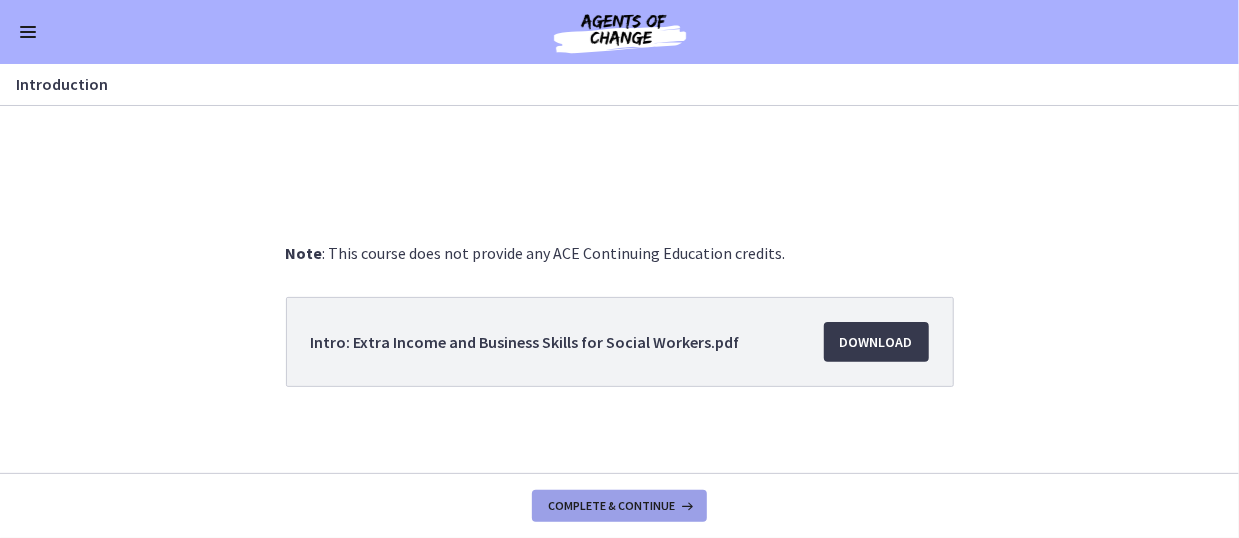 click on "Complete & continue" at bounding box center [611, 506] 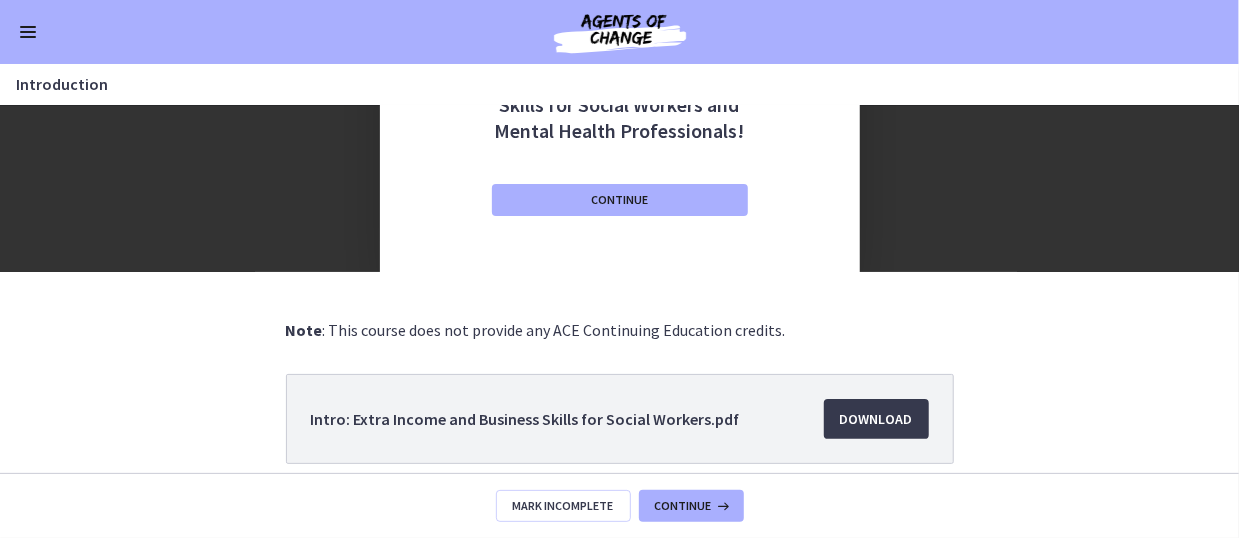 scroll, scrollTop: 0, scrollLeft: 0, axis: both 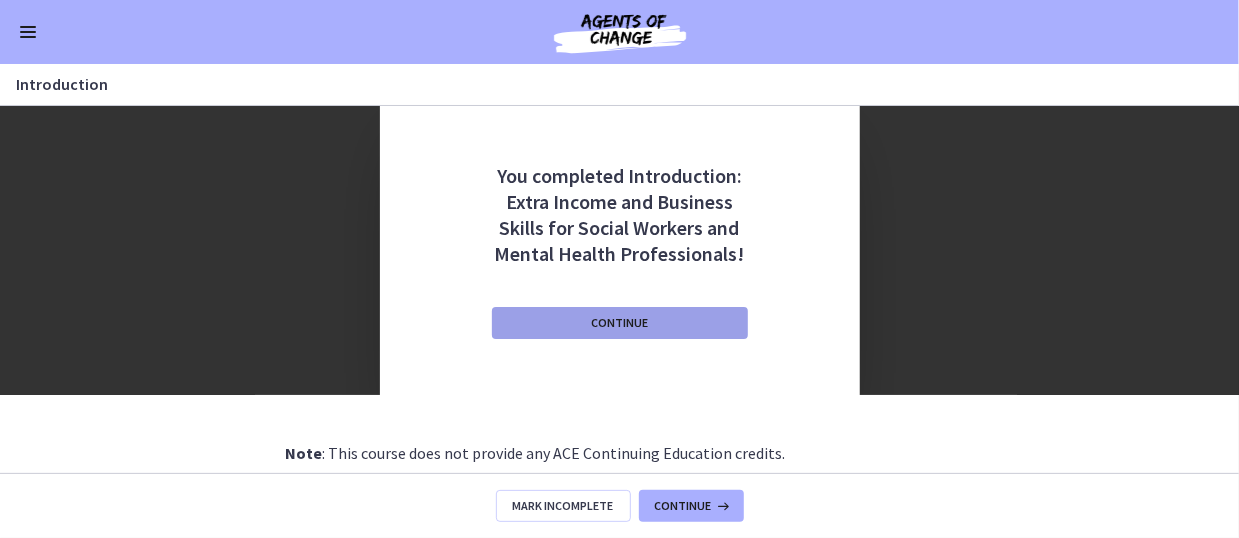 click on "Continue" at bounding box center [620, 323] 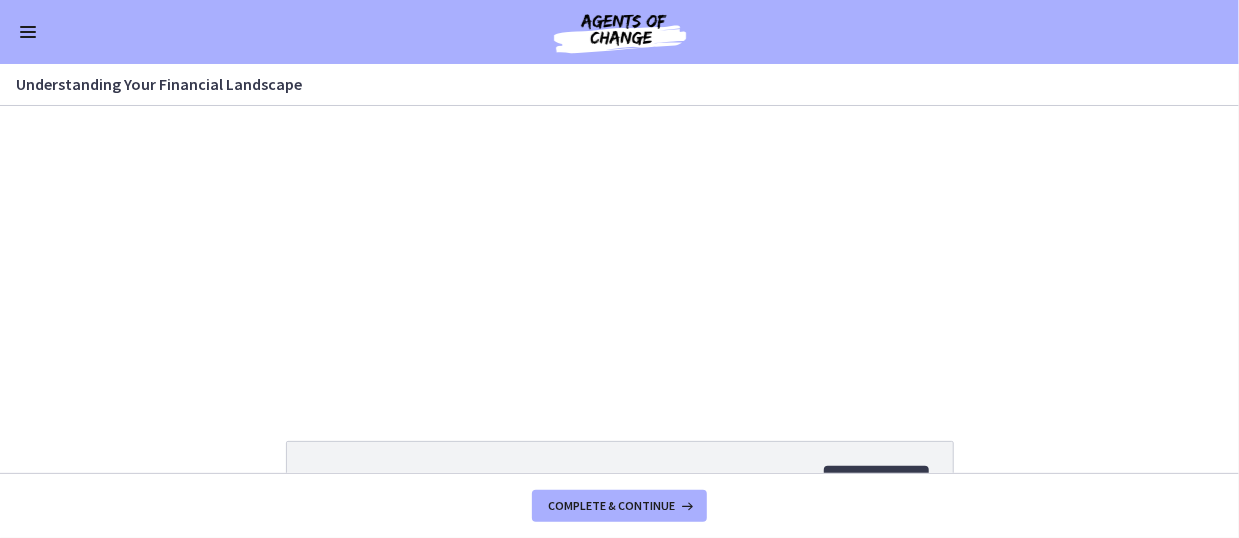 scroll, scrollTop: 0, scrollLeft: 0, axis: both 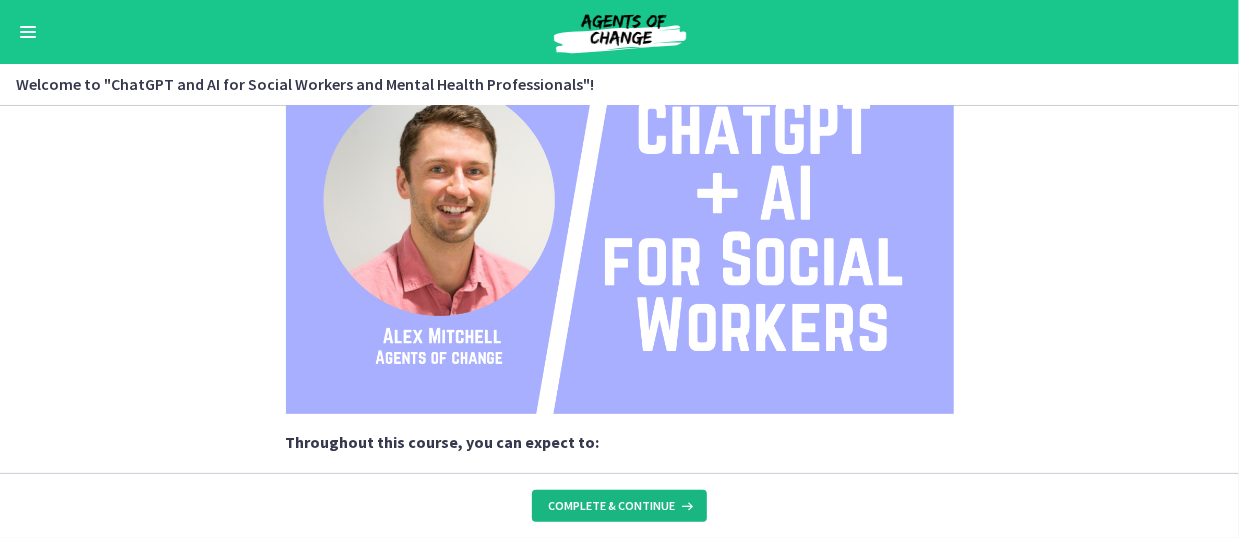 click on "Complete & continue" at bounding box center [611, 506] 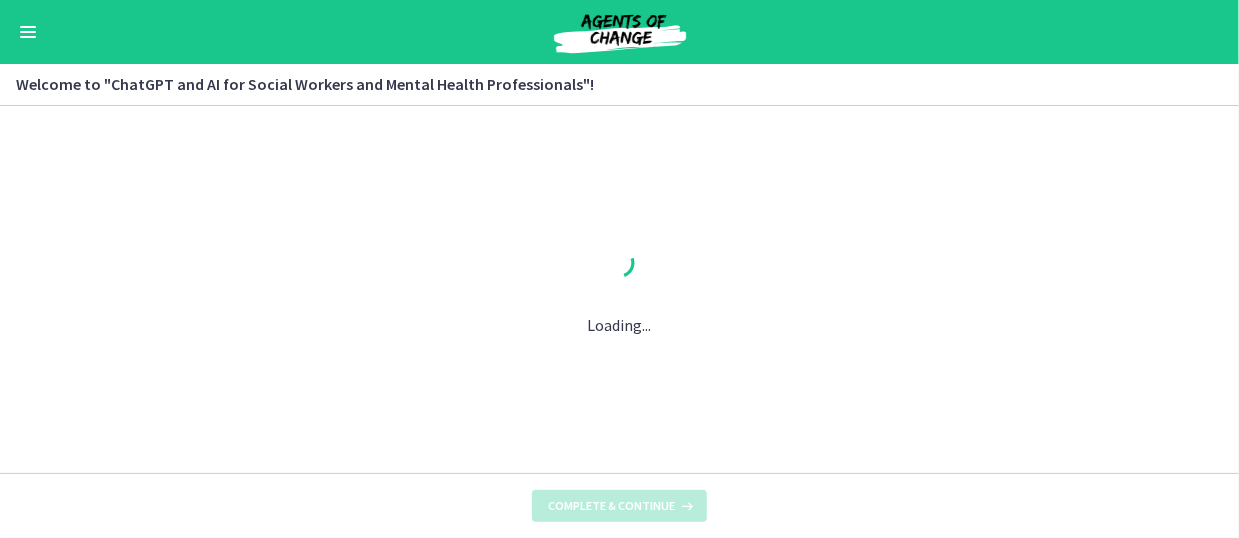 scroll, scrollTop: 0, scrollLeft: 0, axis: both 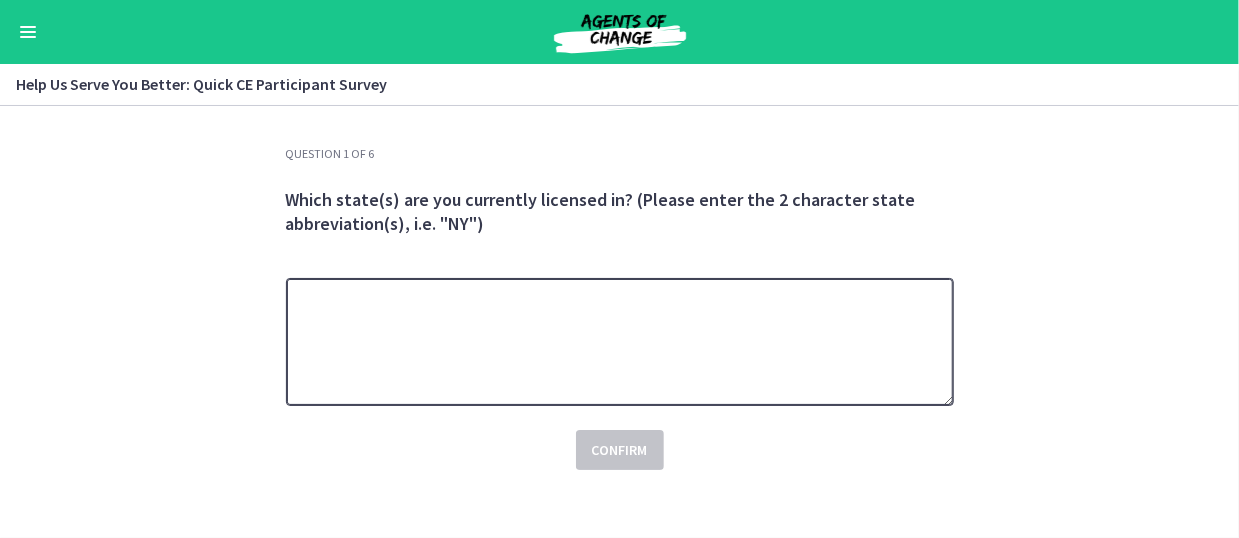 click at bounding box center [620, 342] 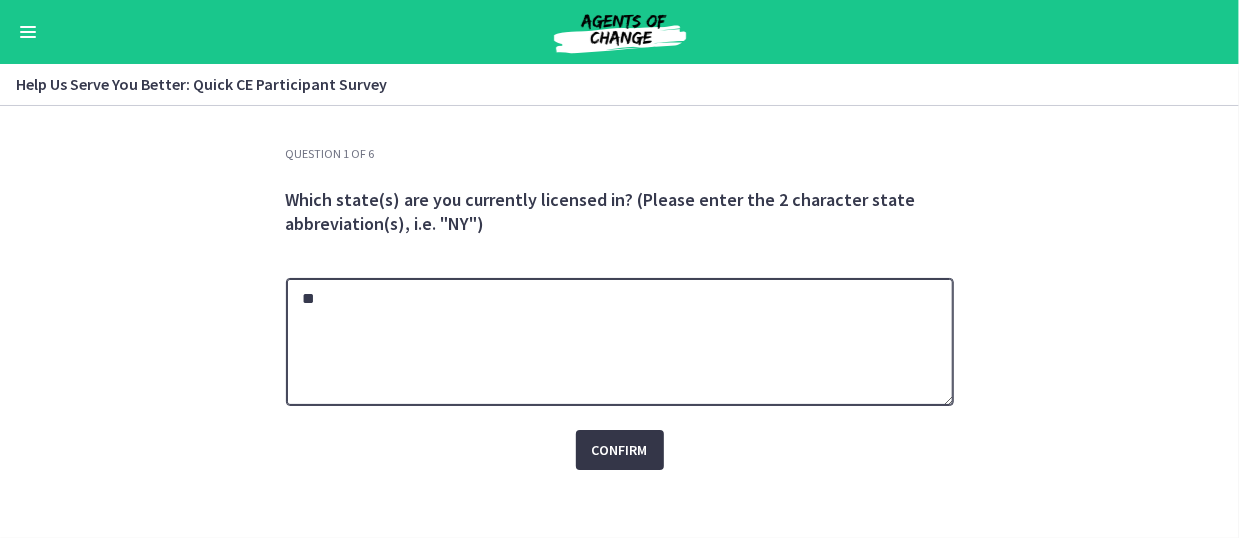 type on "**" 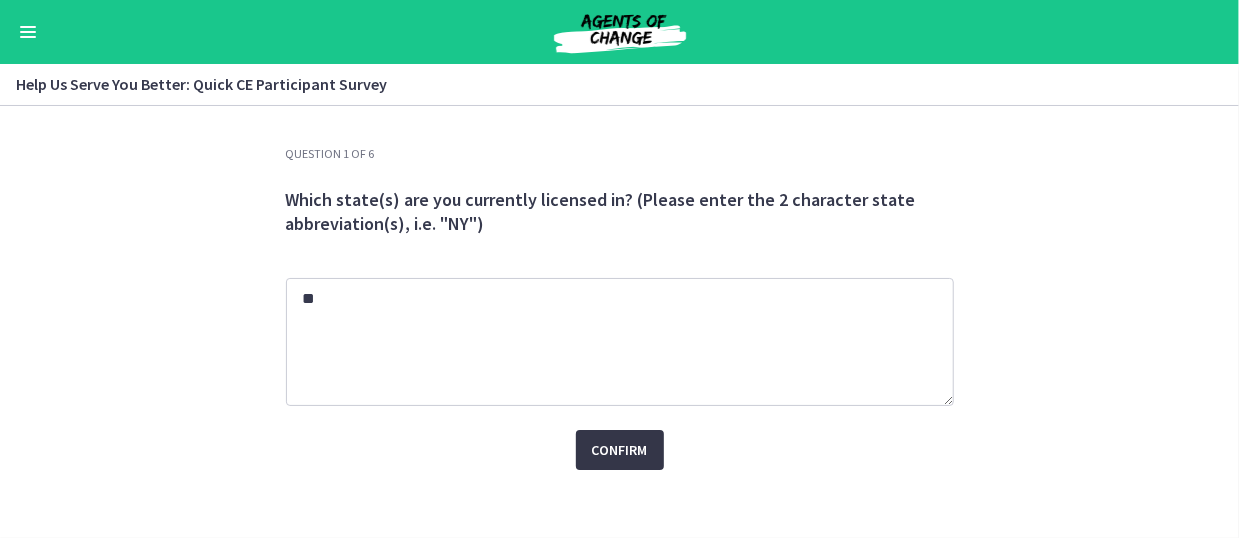 click on "Confirm" at bounding box center (620, 450) 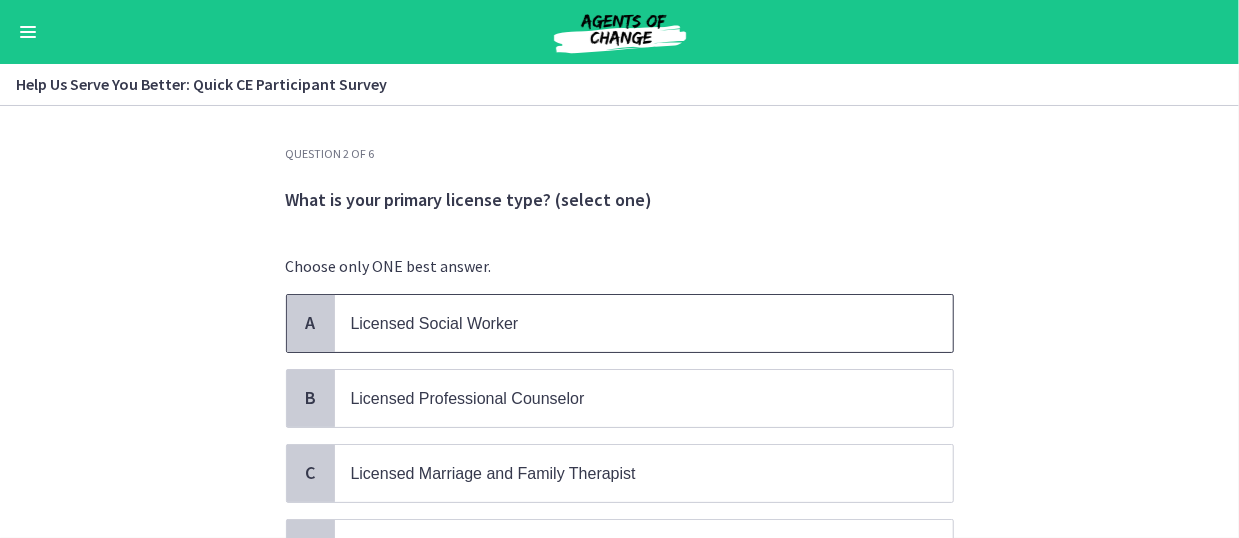 click on "Licensed Social Worker" at bounding box center (624, 323) 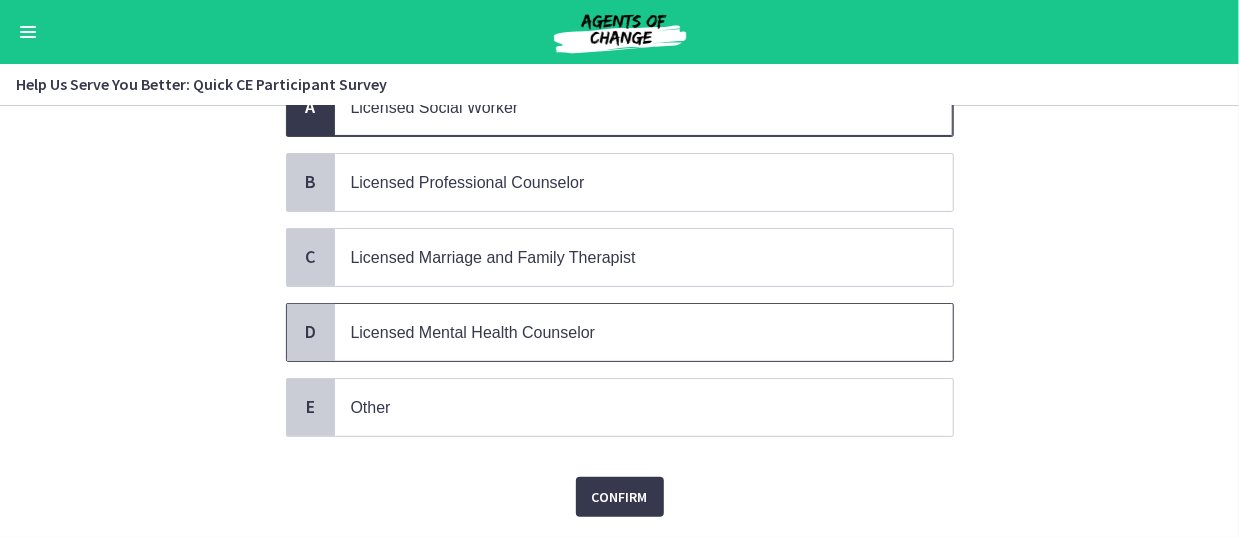 scroll, scrollTop: 266, scrollLeft: 0, axis: vertical 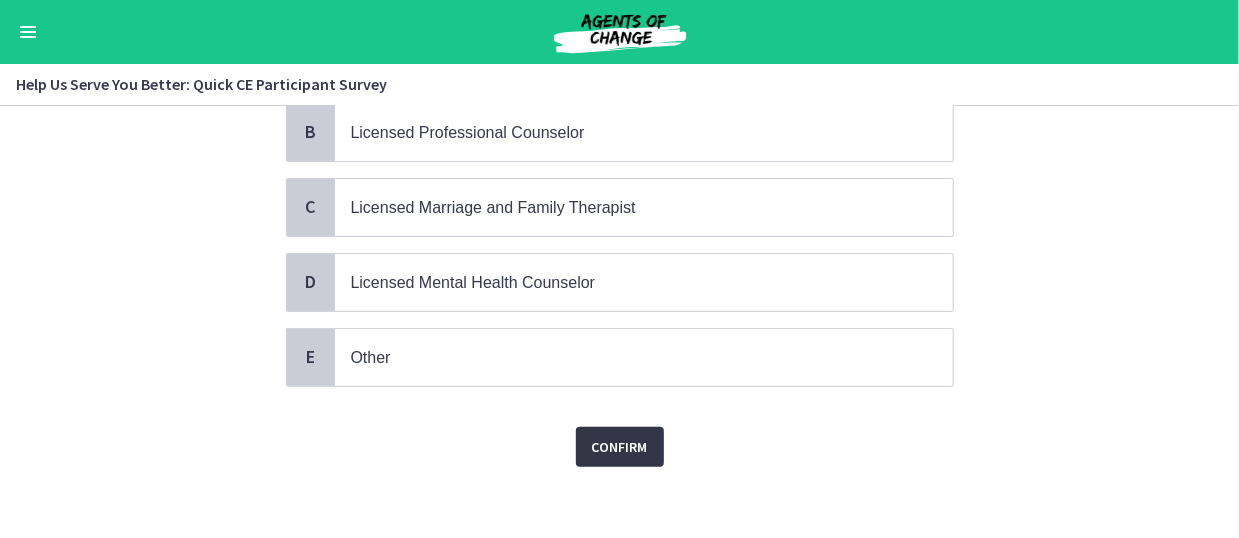 click on "Confirm" at bounding box center [620, 447] 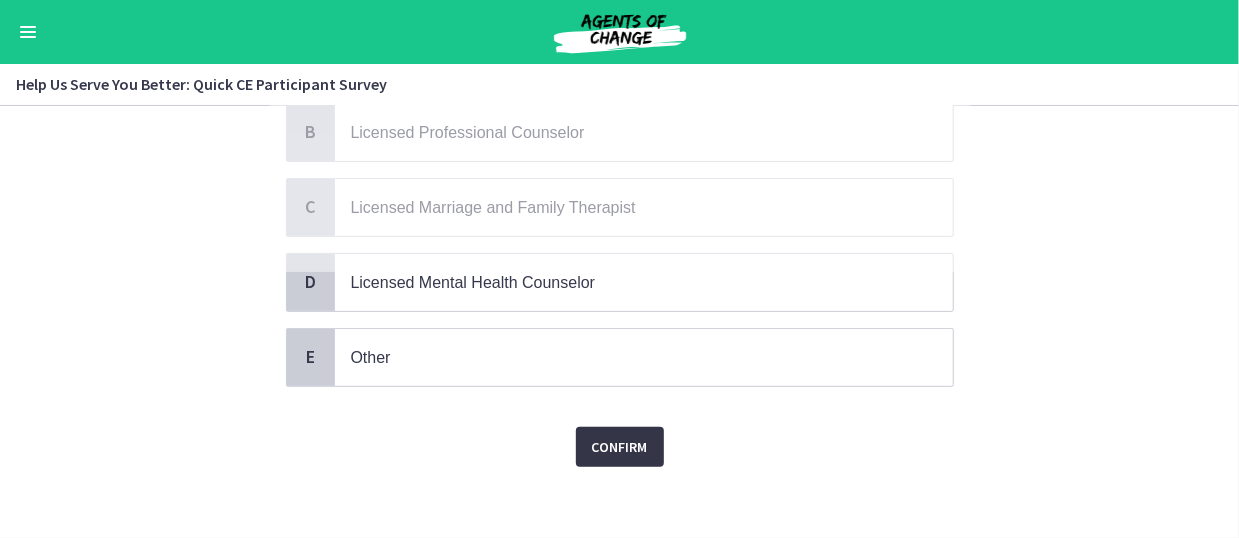 scroll, scrollTop: 0, scrollLeft: 0, axis: both 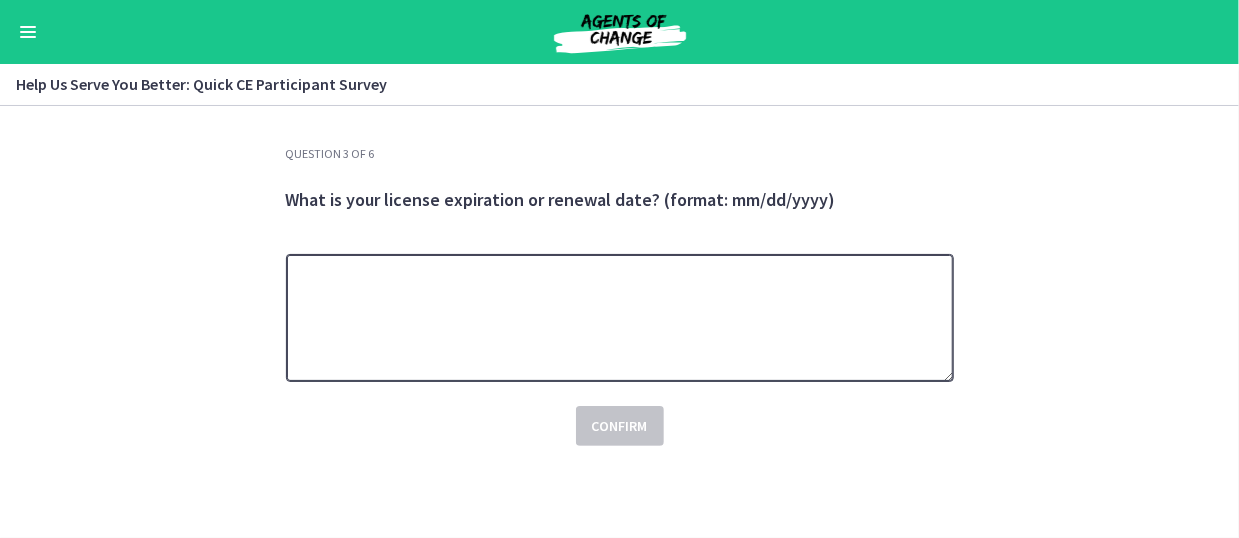 click at bounding box center [620, 318] 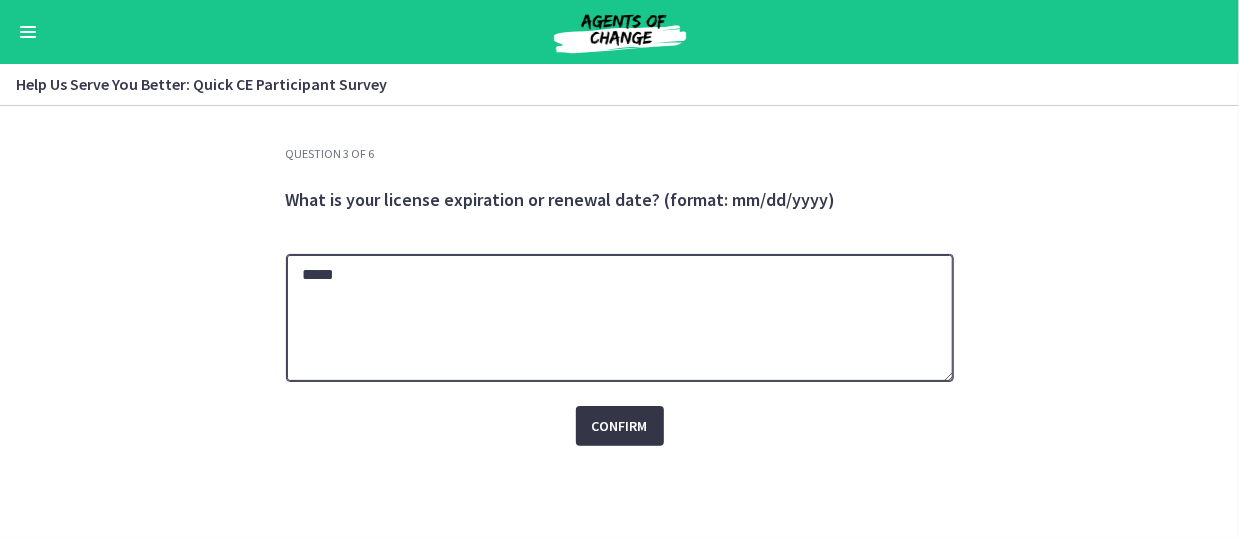 type on "*****" 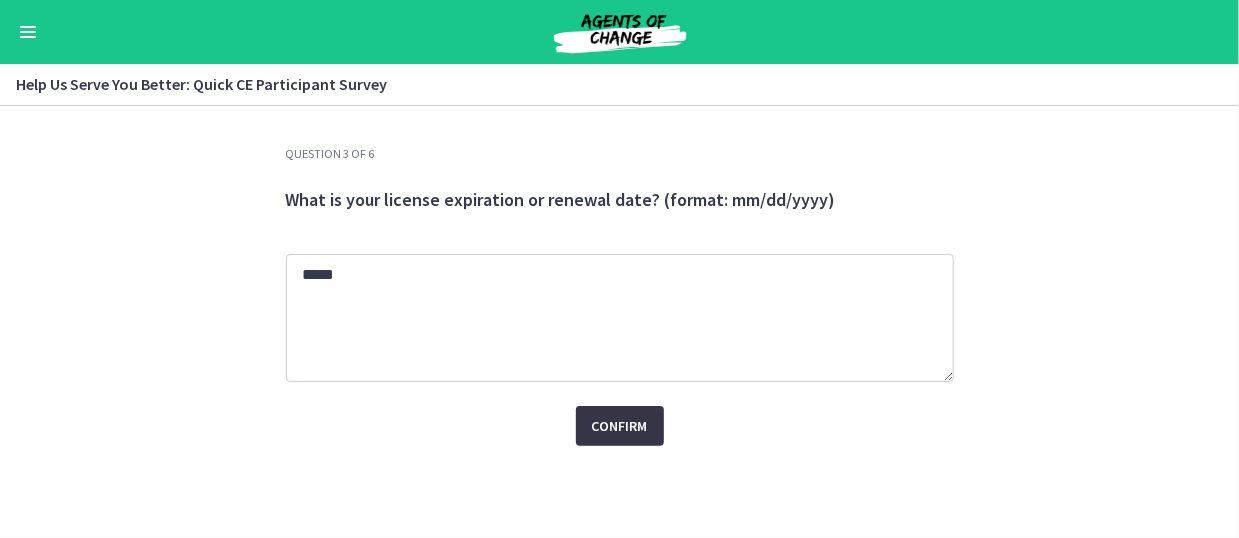 click on "Confirm" at bounding box center [620, 426] 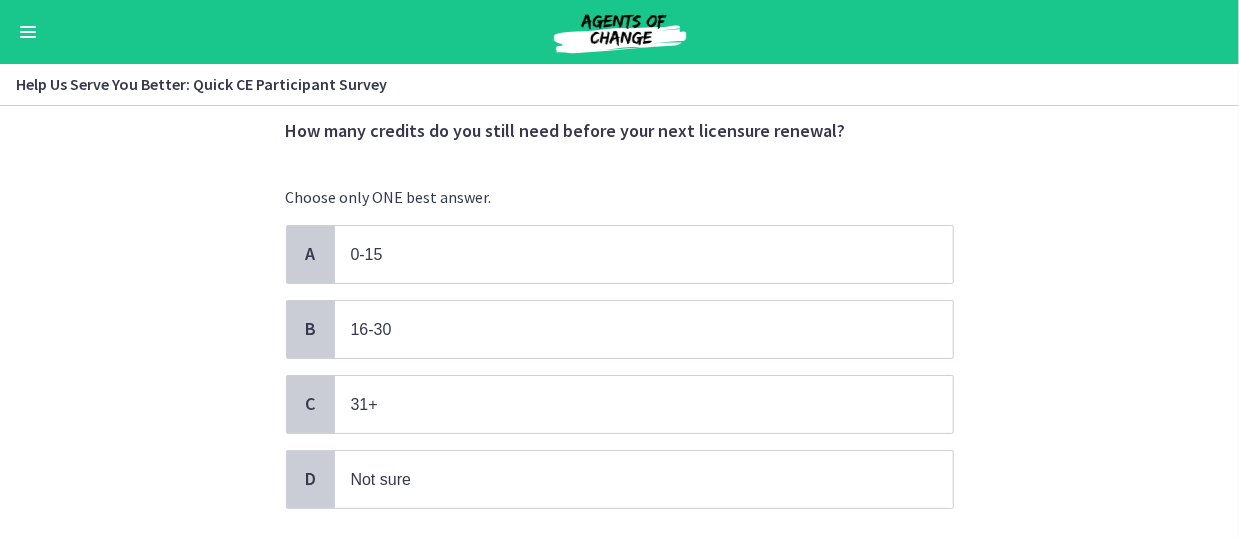 scroll, scrollTop: 100, scrollLeft: 0, axis: vertical 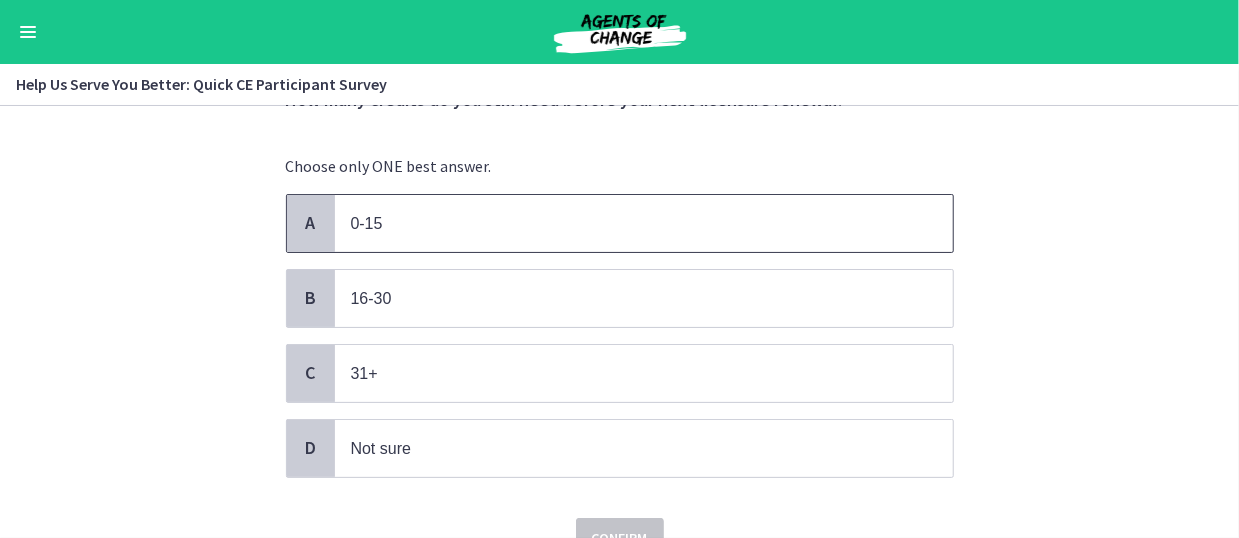 click on "0-15" at bounding box center [624, 223] 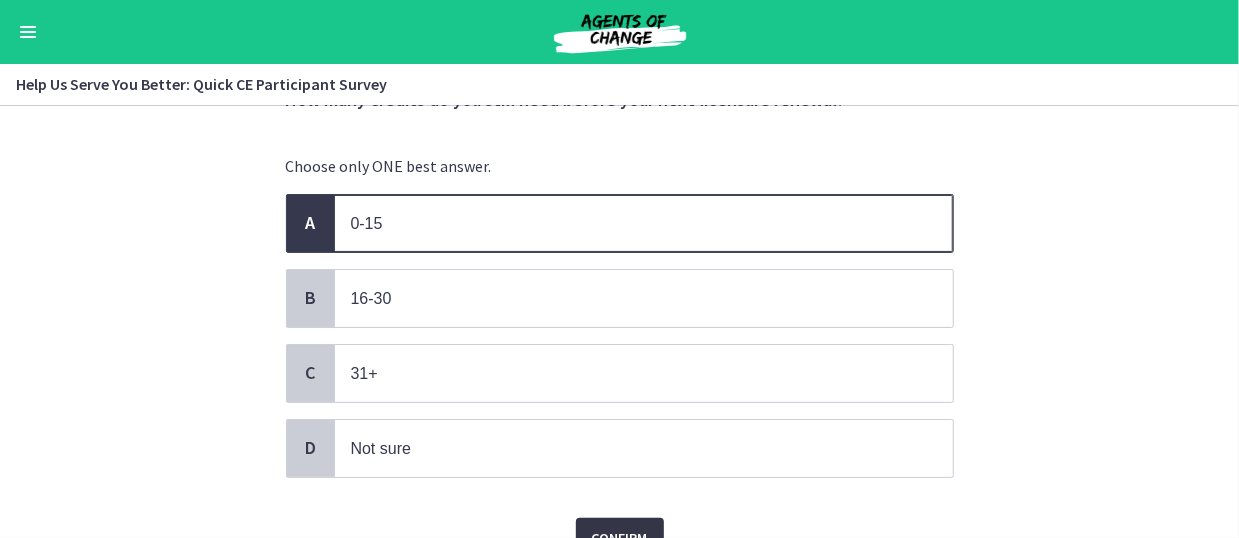 click on "Confirm" at bounding box center (620, 538) 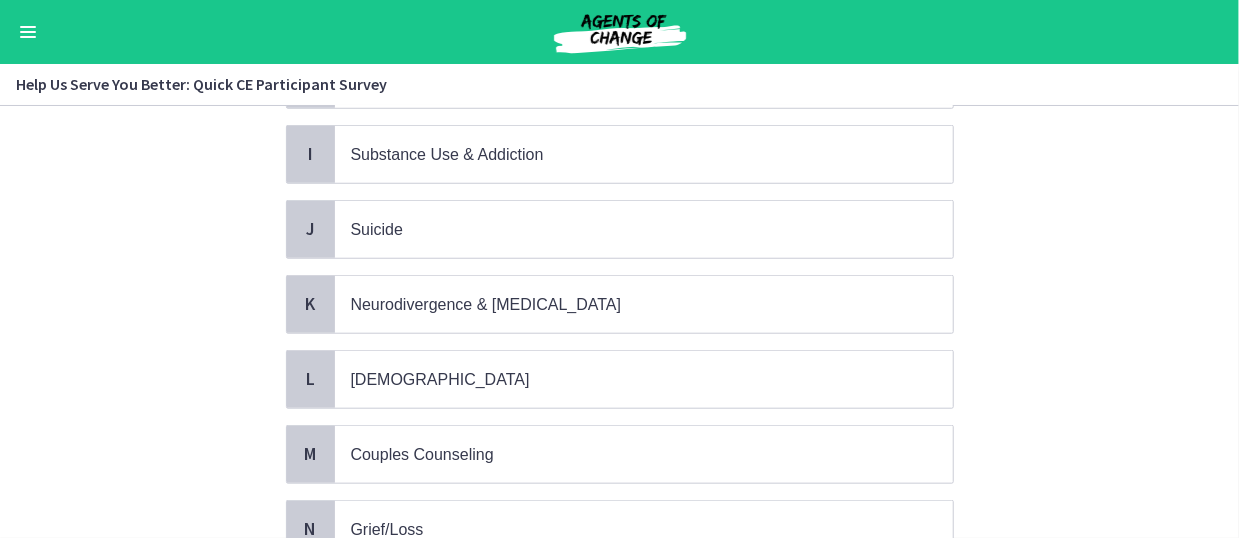 scroll, scrollTop: 800, scrollLeft: 0, axis: vertical 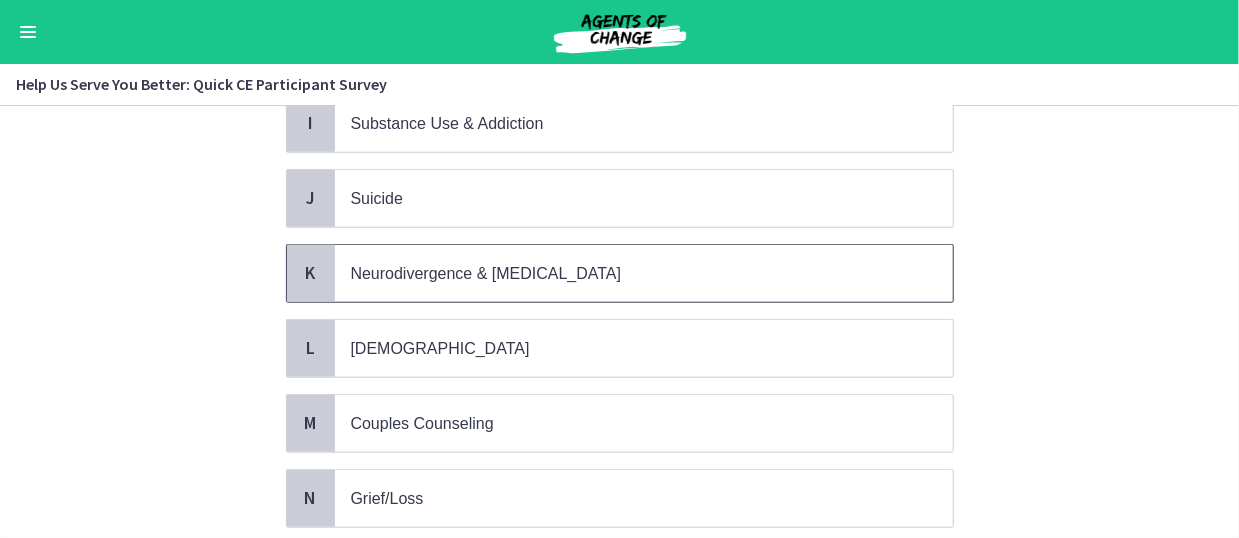 click on "Neurodivergence & [MEDICAL_DATA]" at bounding box center [486, 273] 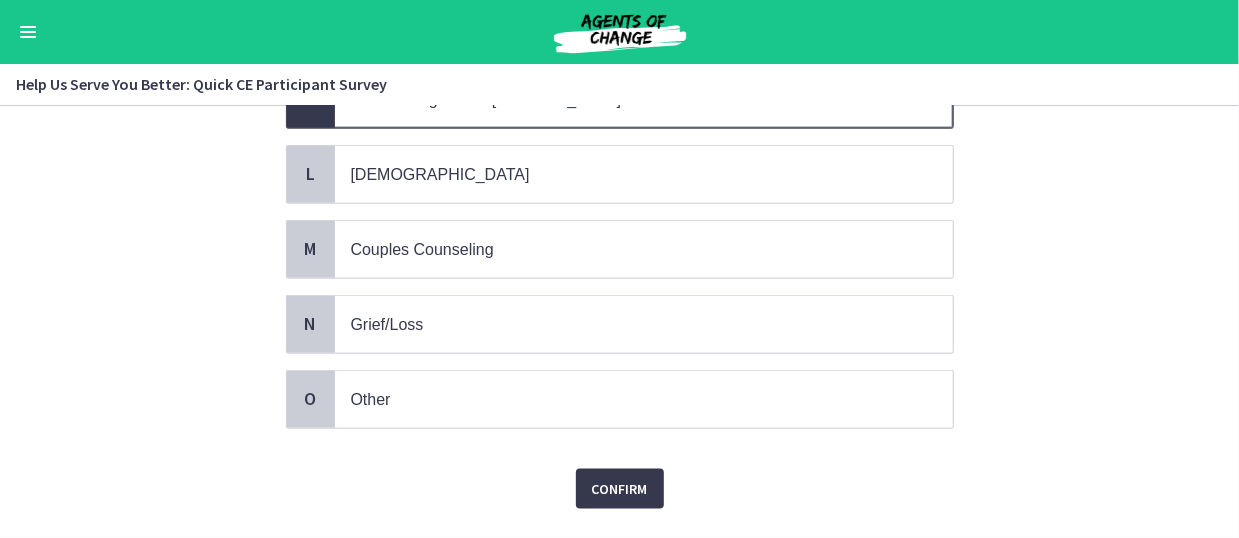 scroll, scrollTop: 998, scrollLeft: 0, axis: vertical 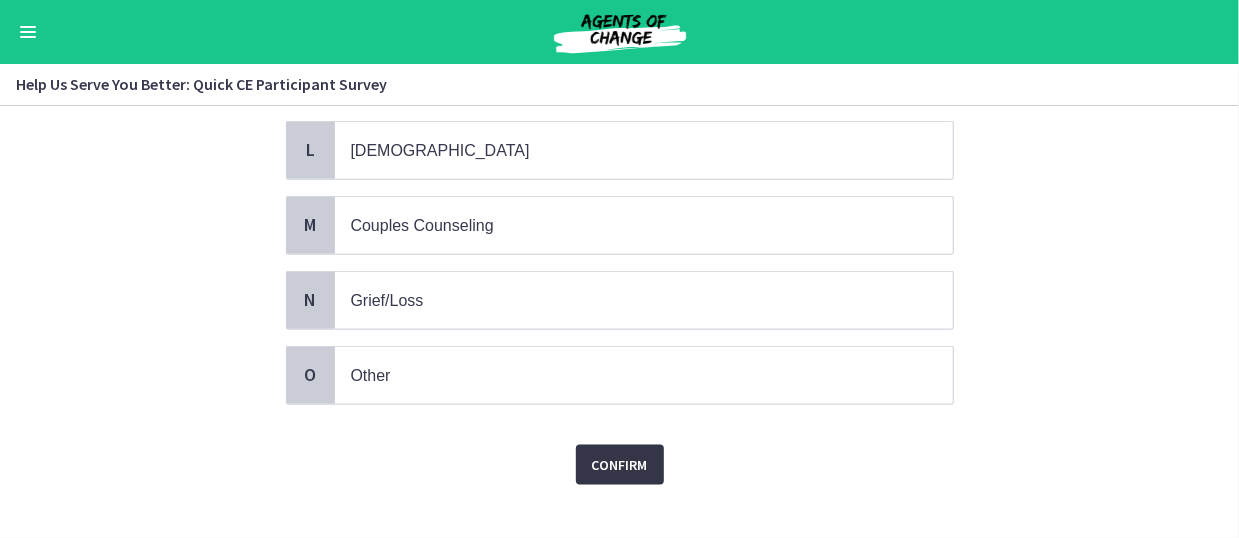 click on "Confirm" at bounding box center [620, 465] 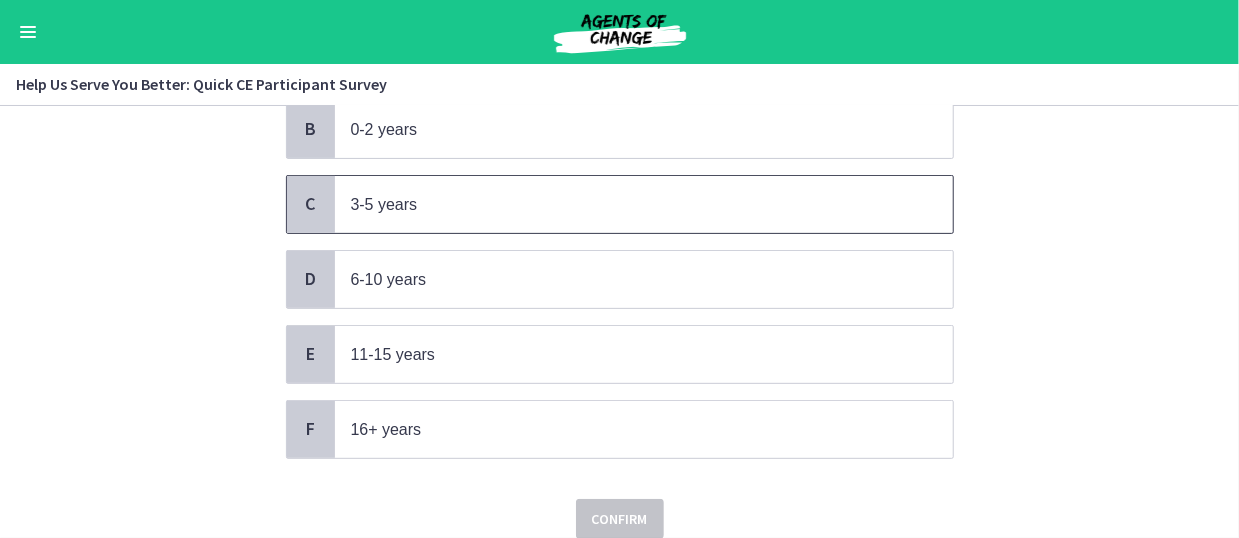 scroll, scrollTop: 300, scrollLeft: 0, axis: vertical 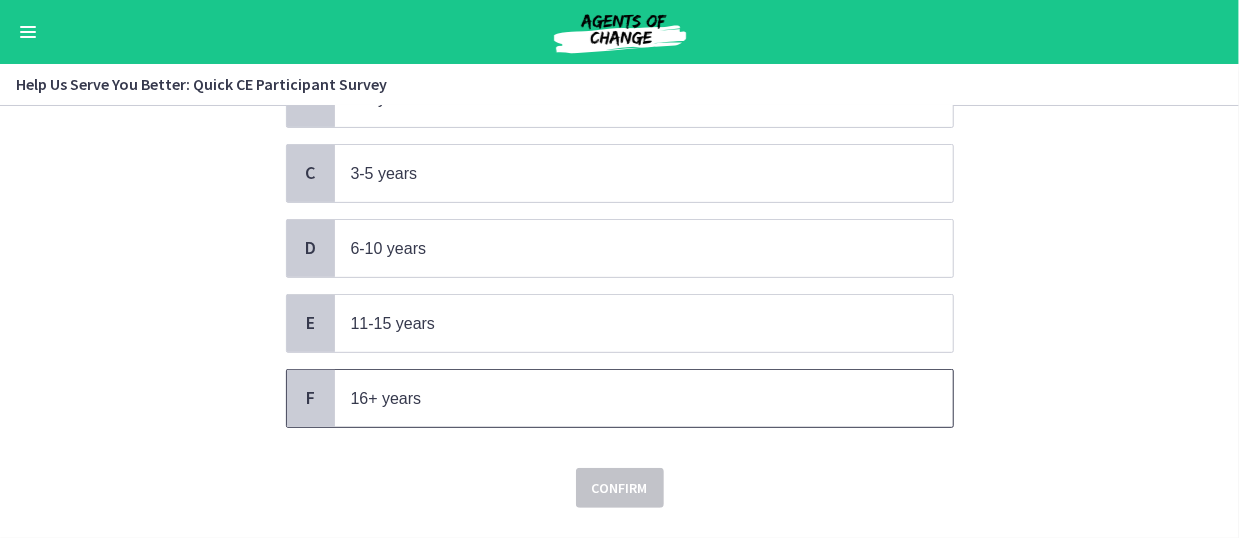 click on "16+ years" at bounding box center [624, 398] 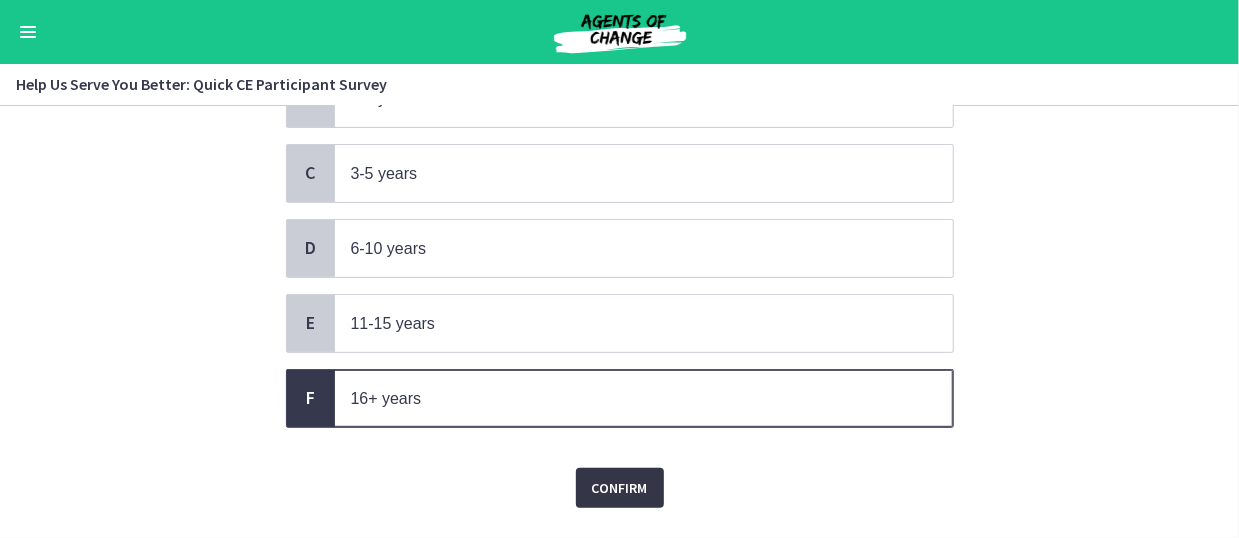click on "Confirm" at bounding box center (620, 488) 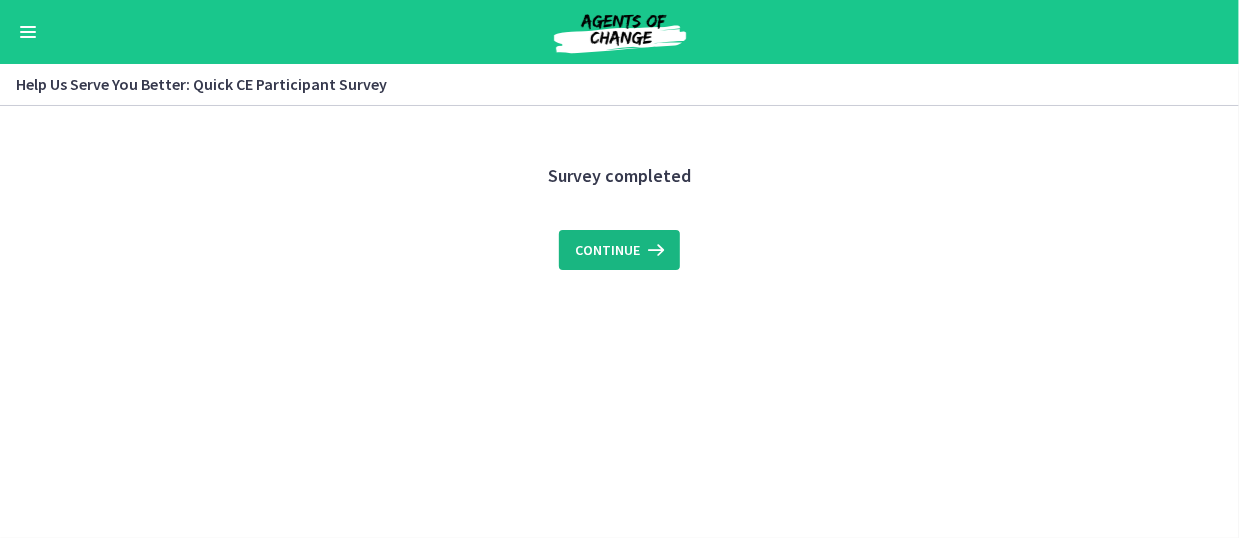 scroll, scrollTop: 0, scrollLeft: 0, axis: both 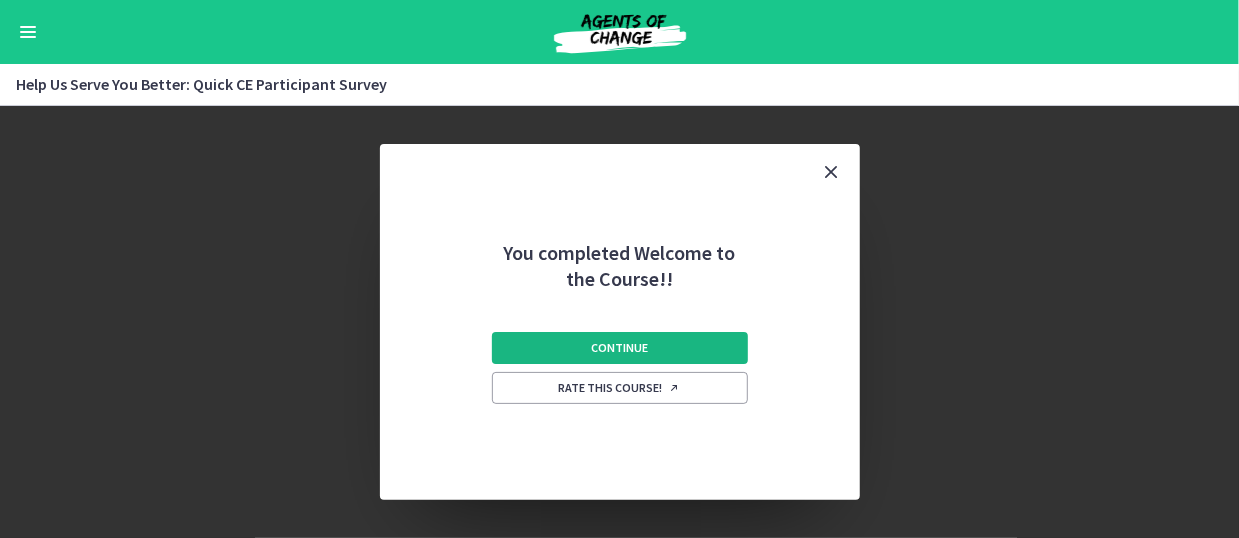 click on "Continue" at bounding box center (619, 348) 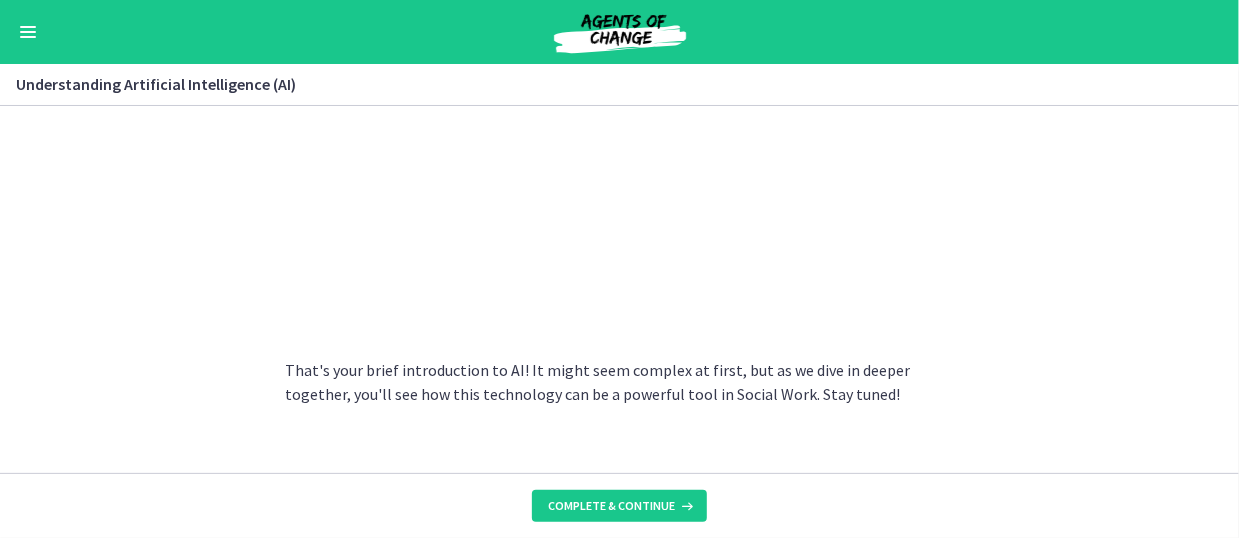scroll, scrollTop: 976, scrollLeft: 0, axis: vertical 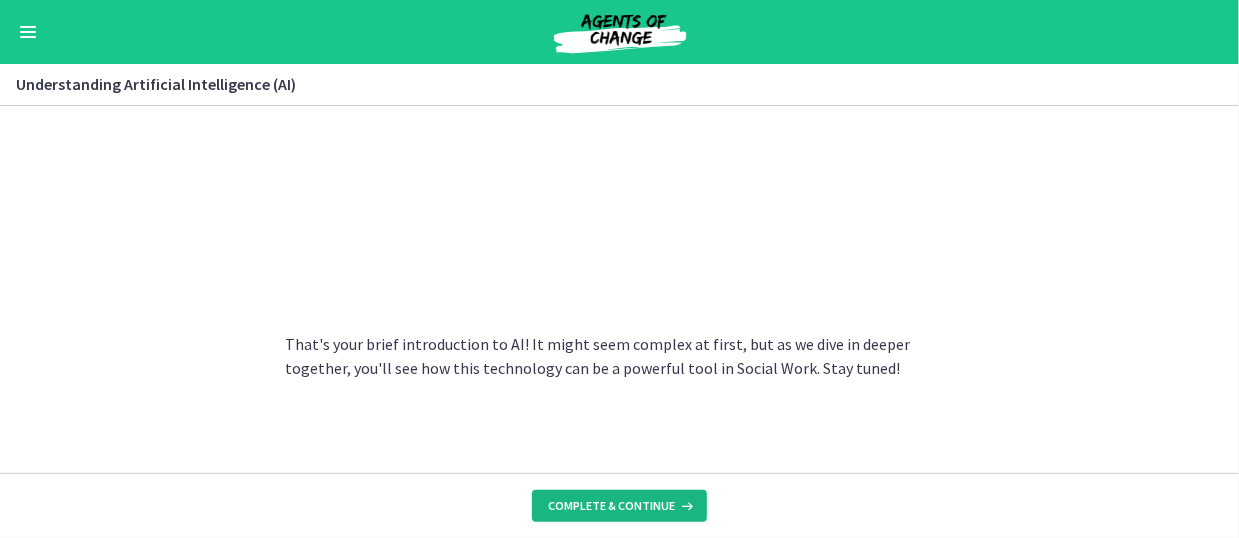 click on "Complete & continue" at bounding box center (611, 506) 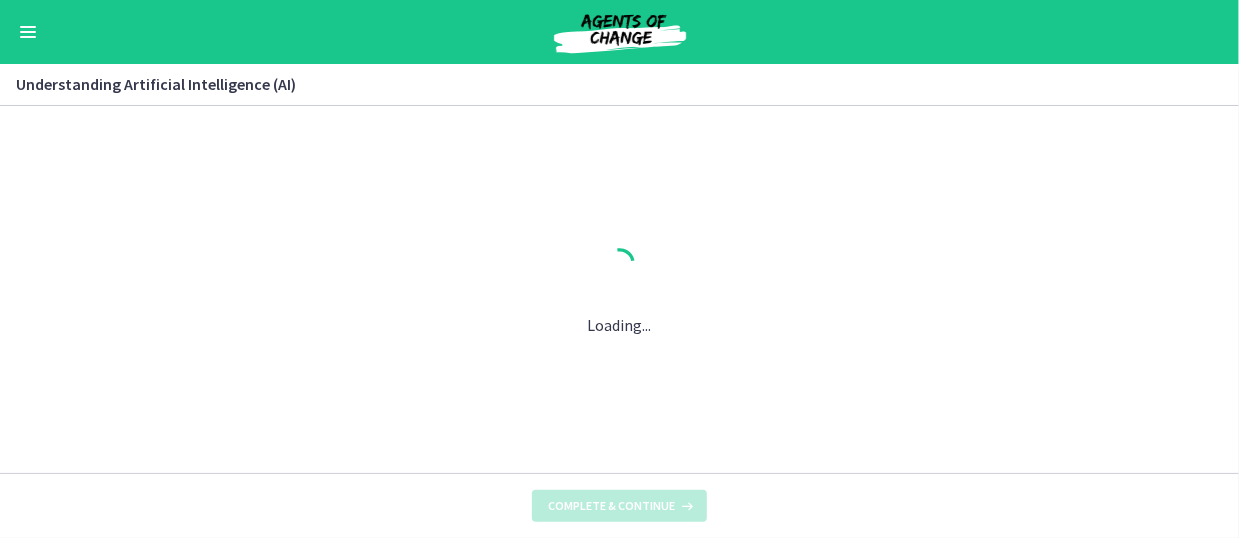 scroll, scrollTop: 0, scrollLeft: 0, axis: both 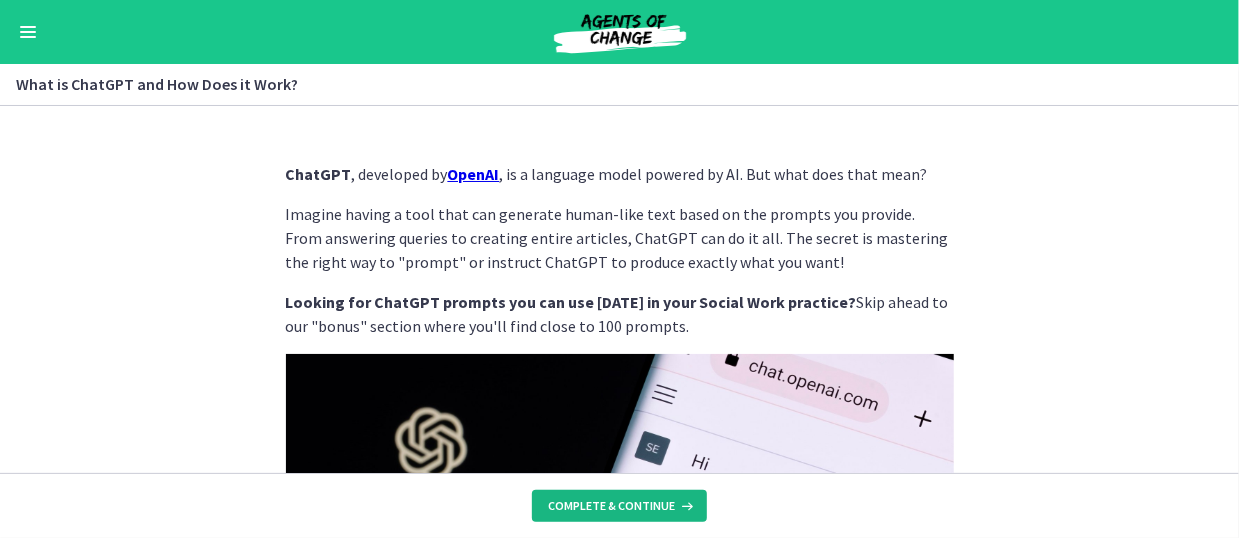 click on "Complete & continue" at bounding box center [611, 506] 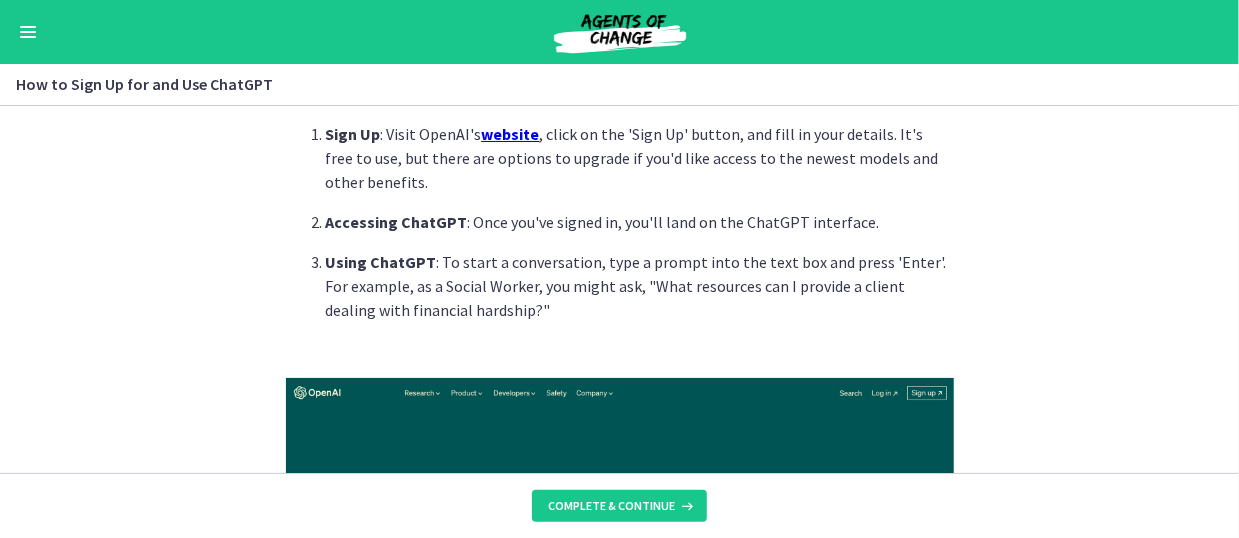 scroll, scrollTop: 133, scrollLeft: 0, axis: vertical 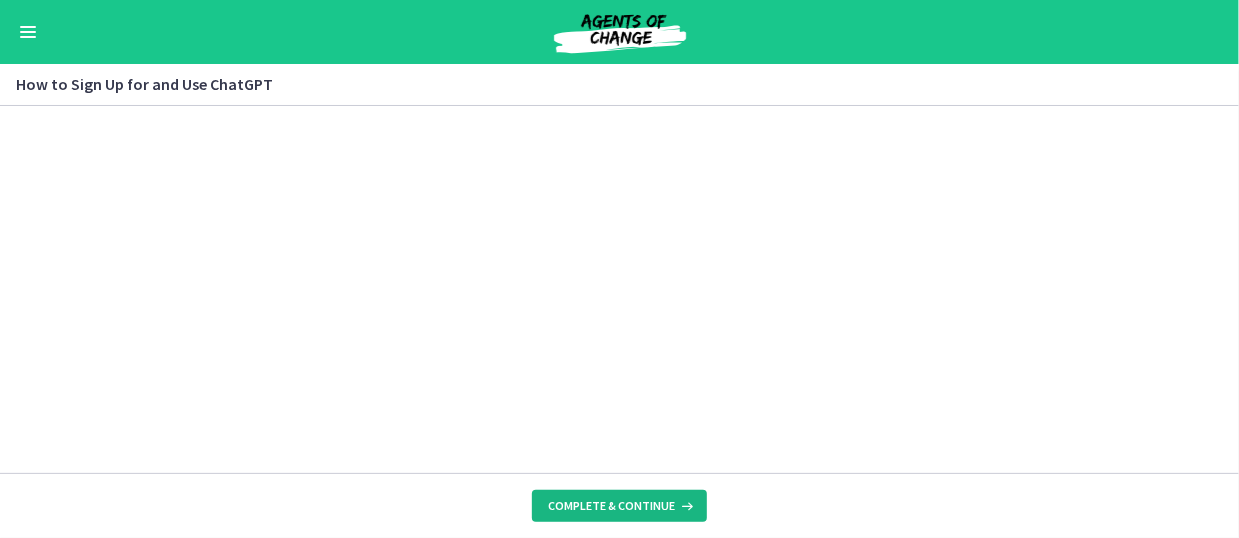 click at bounding box center (685, 506) 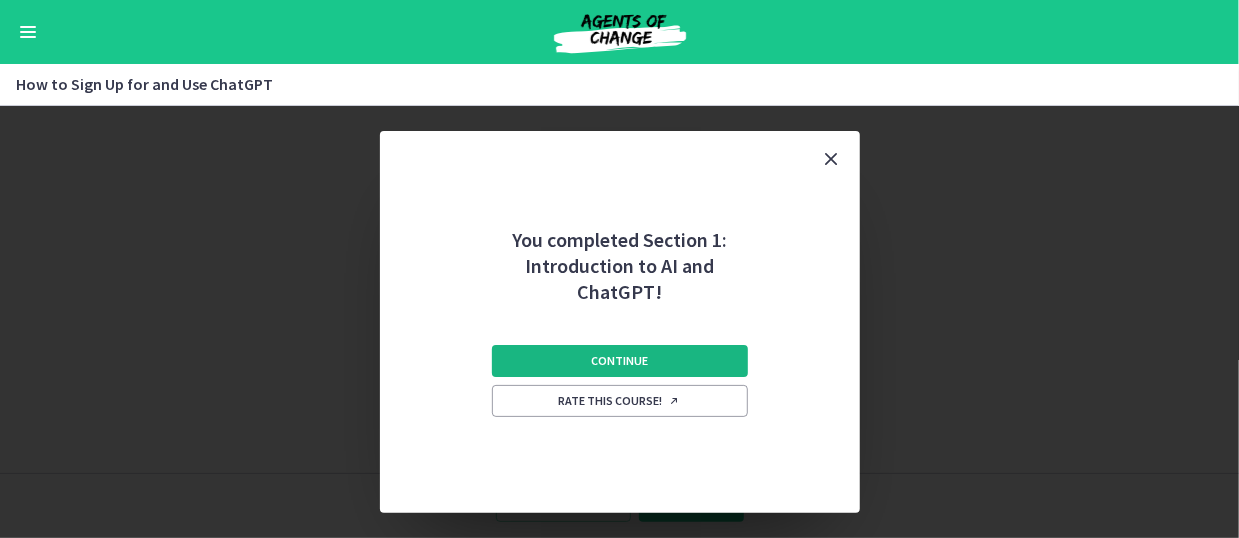 click on "Continue" at bounding box center [620, 361] 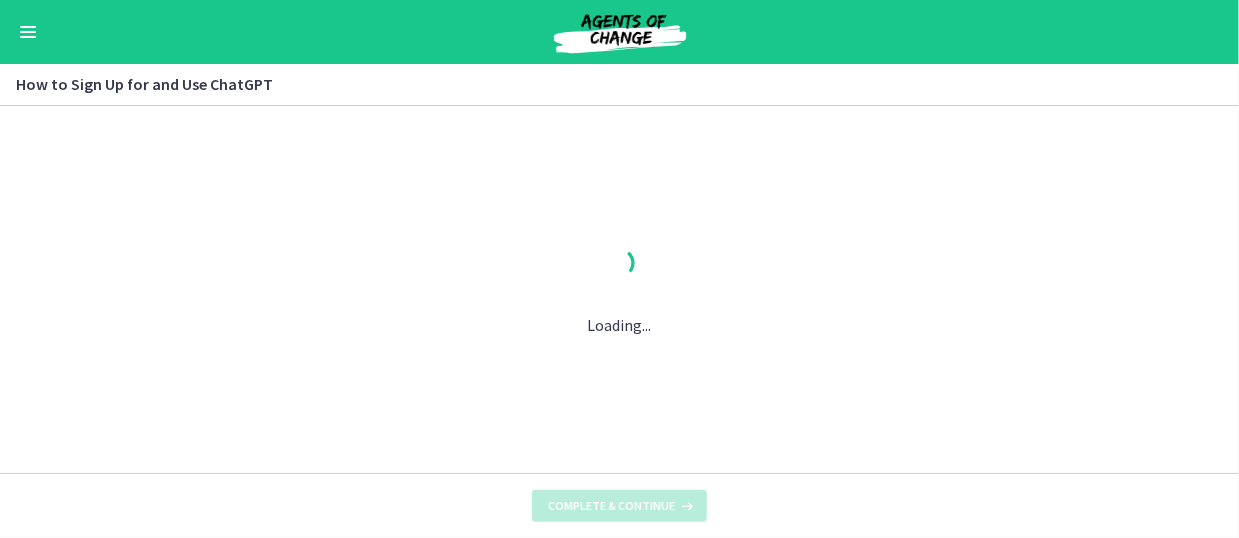 scroll, scrollTop: 0, scrollLeft: 0, axis: both 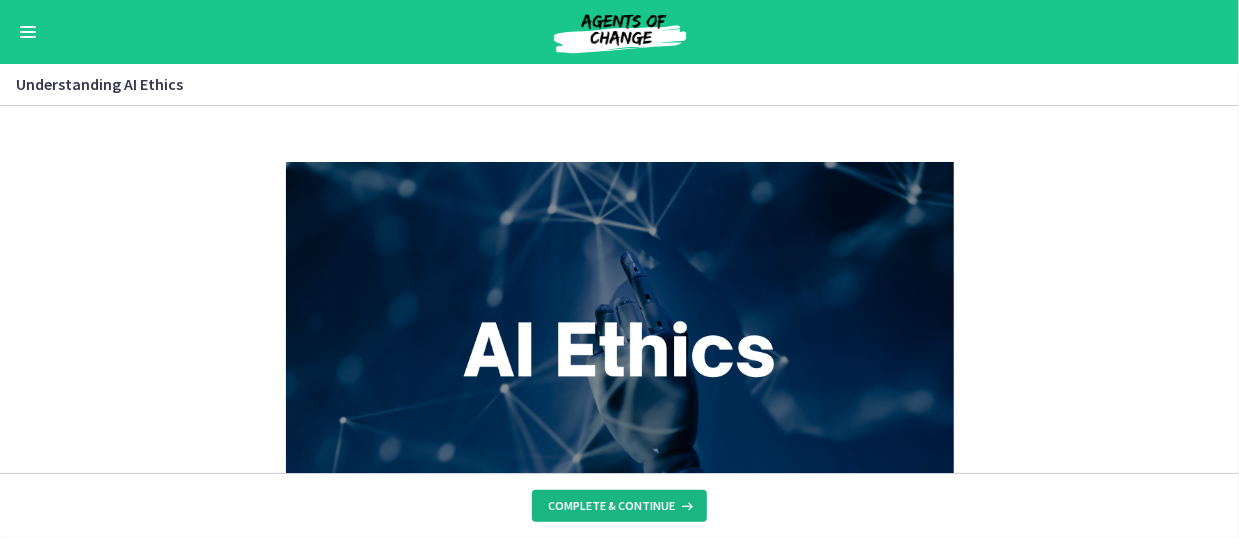 click on "Complete & continue" at bounding box center [611, 506] 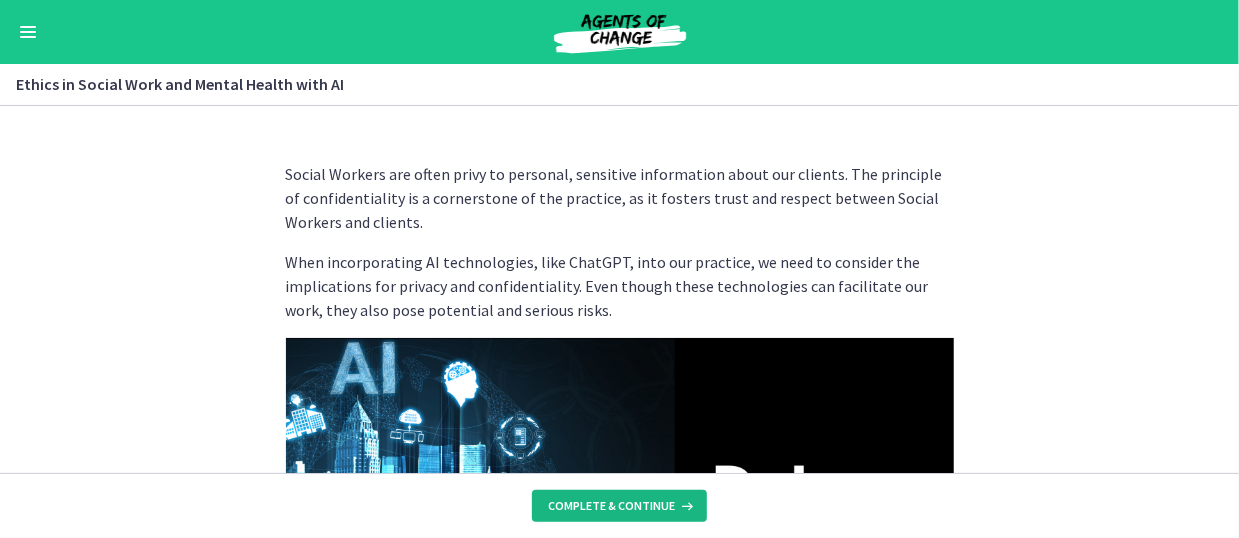 click on "Complete & continue" at bounding box center (611, 506) 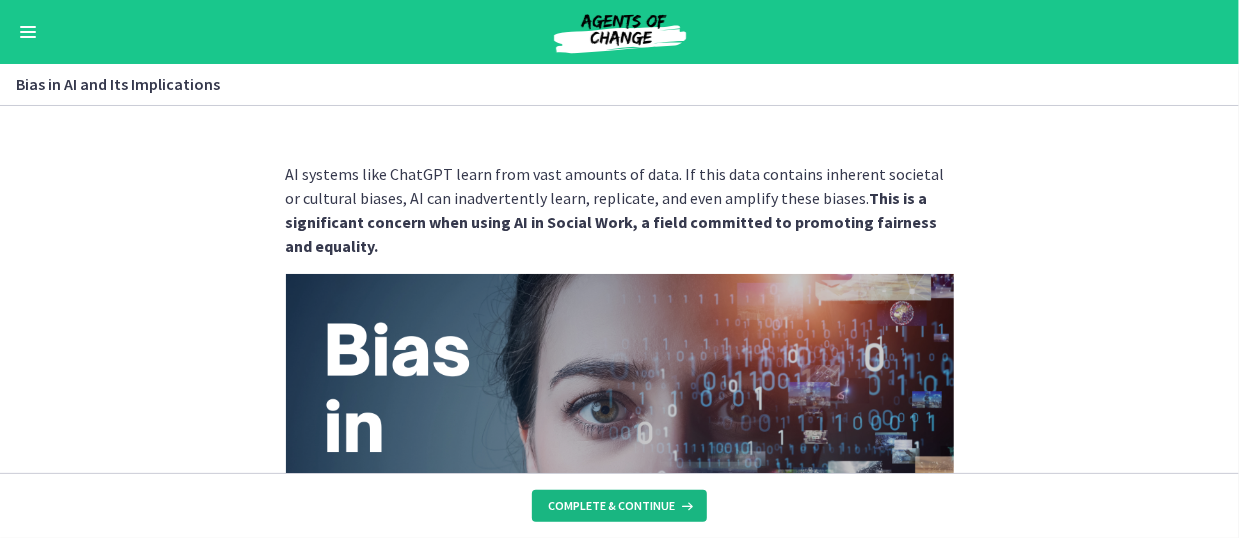 click on "Complete & continue" at bounding box center (611, 506) 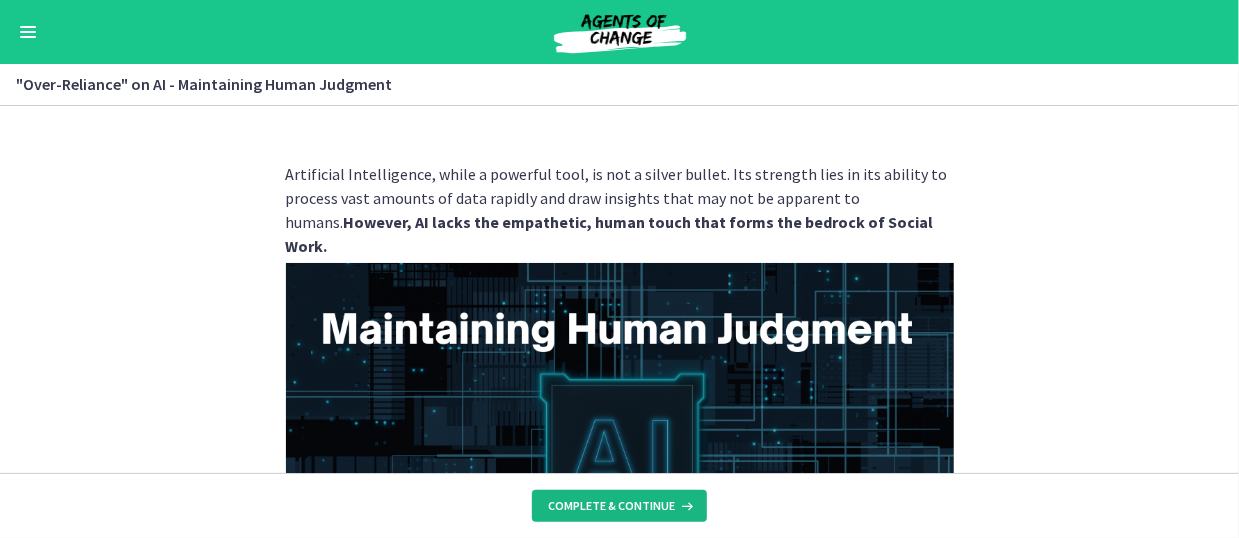 click on "Complete & continue" at bounding box center (619, 506) 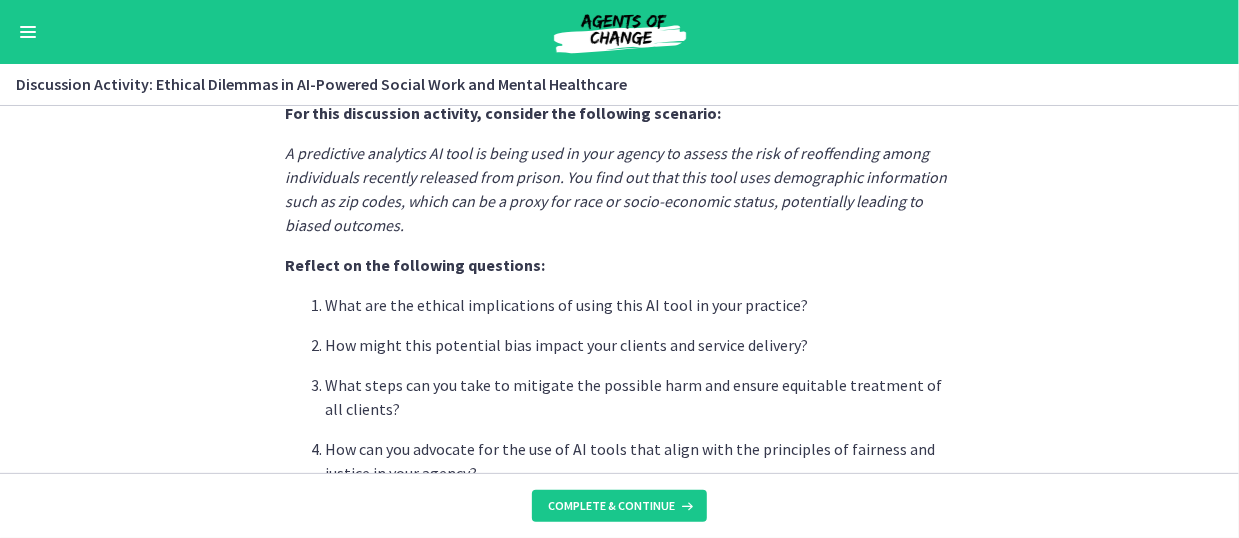 scroll, scrollTop: 561, scrollLeft: 0, axis: vertical 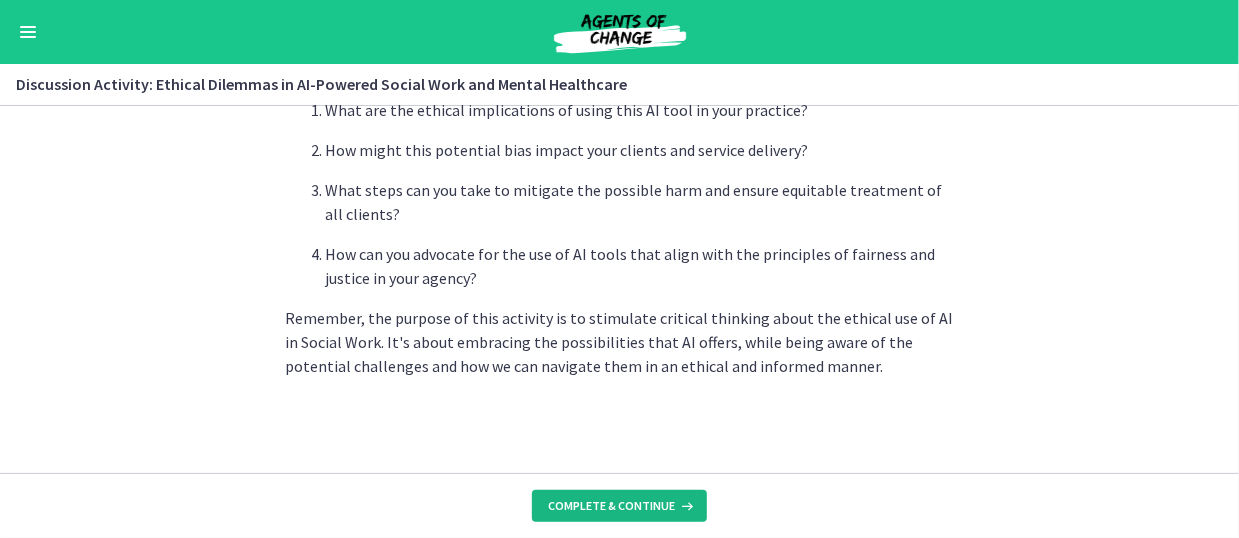 click on "Complete & continue" at bounding box center (619, 506) 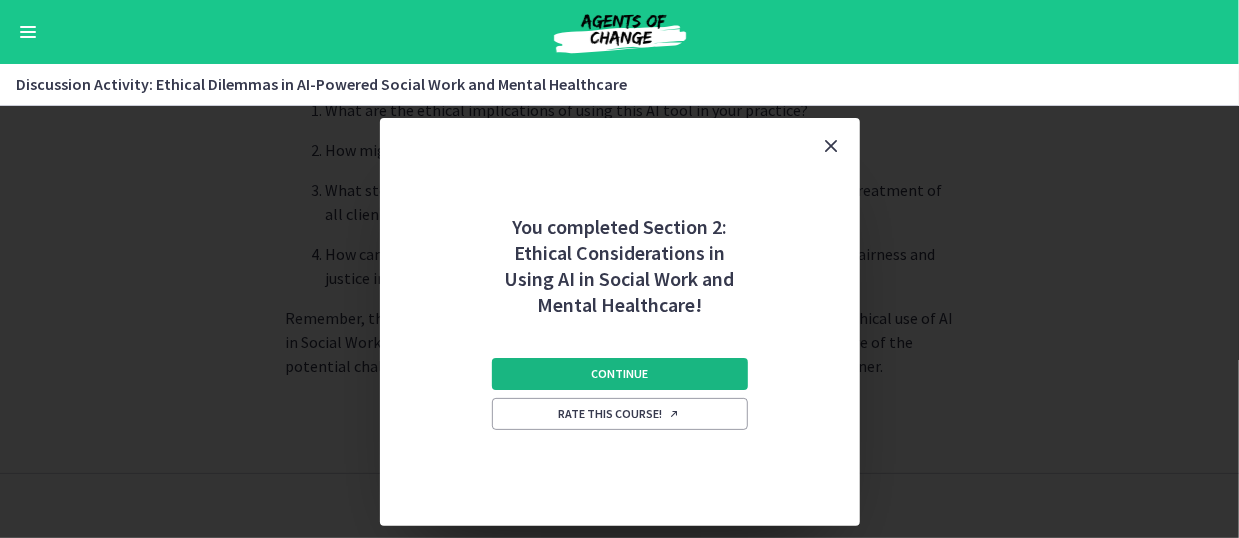 click on "Continue" at bounding box center (619, 374) 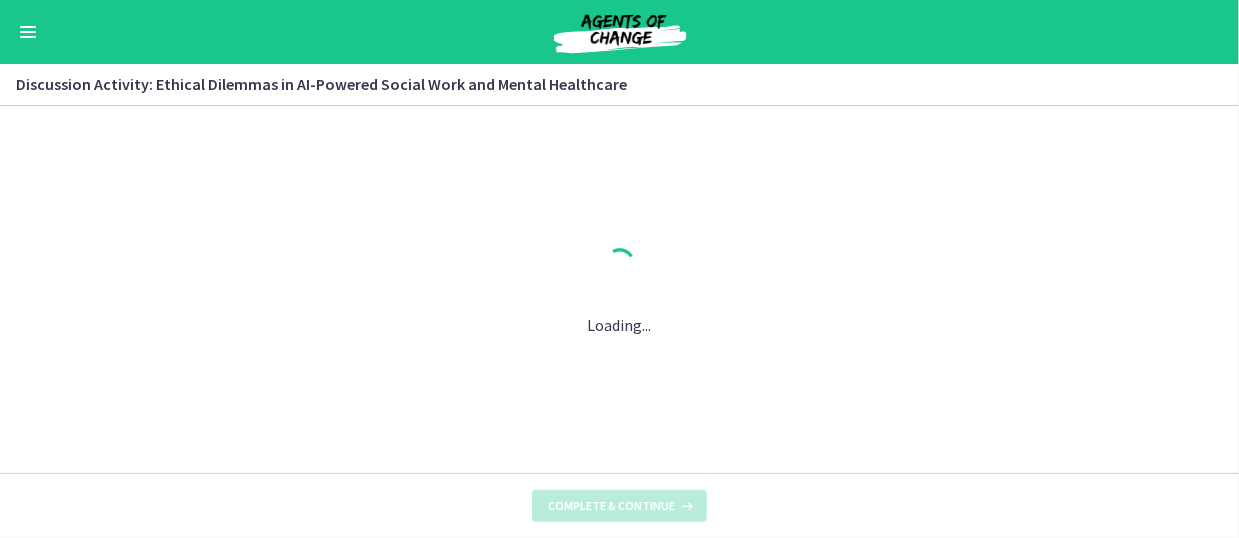 scroll, scrollTop: 0, scrollLeft: 0, axis: both 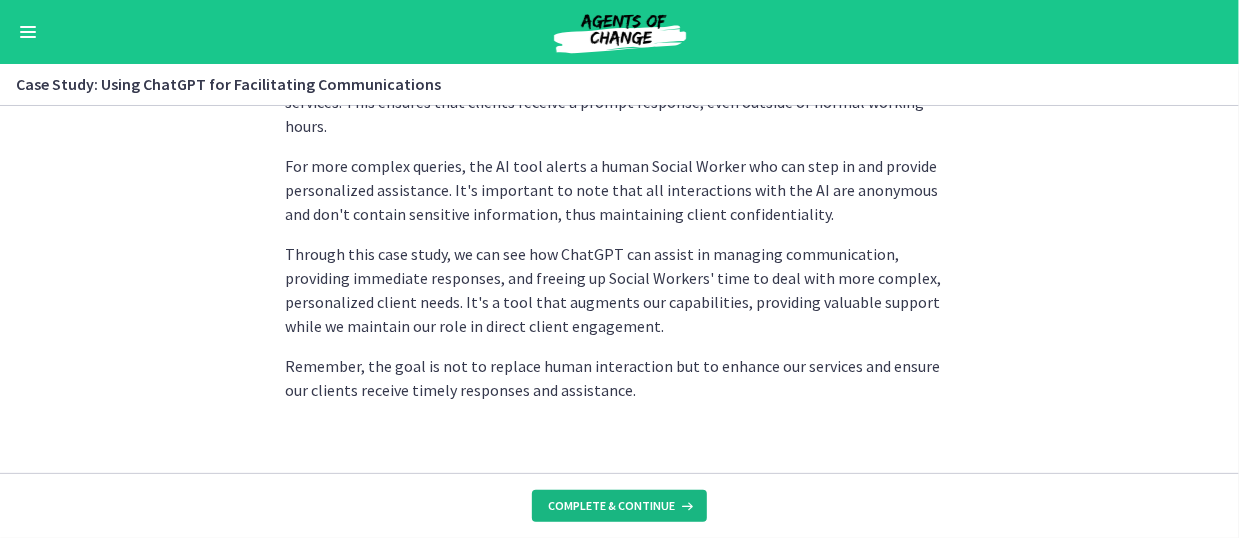 click on "Complete & continue" at bounding box center (611, 506) 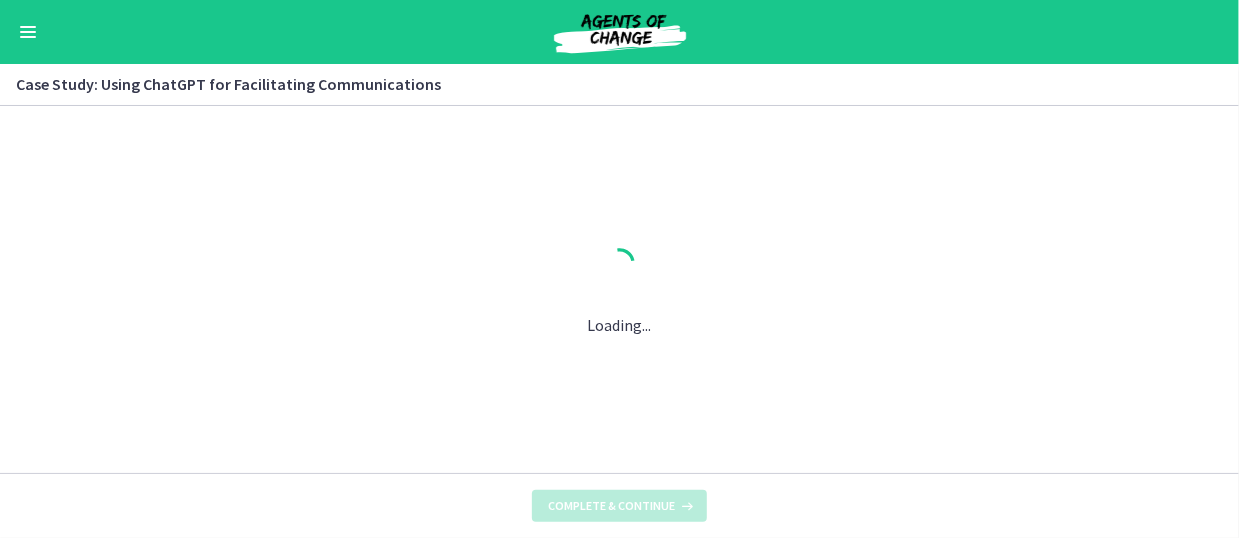 scroll, scrollTop: 0, scrollLeft: 0, axis: both 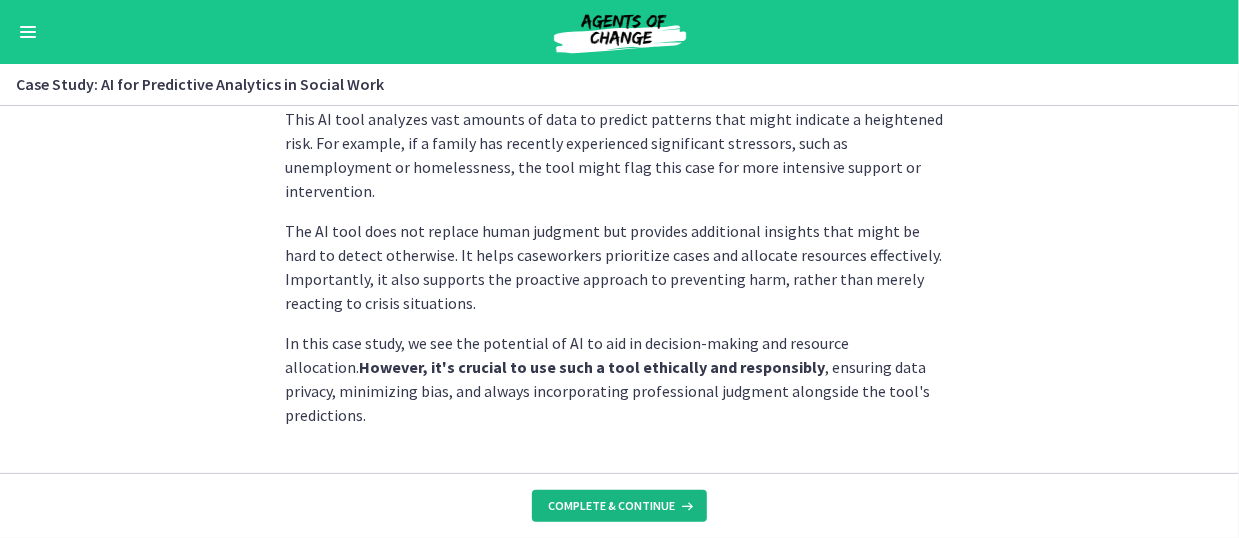 click on "Complete & continue" at bounding box center [611, 506] 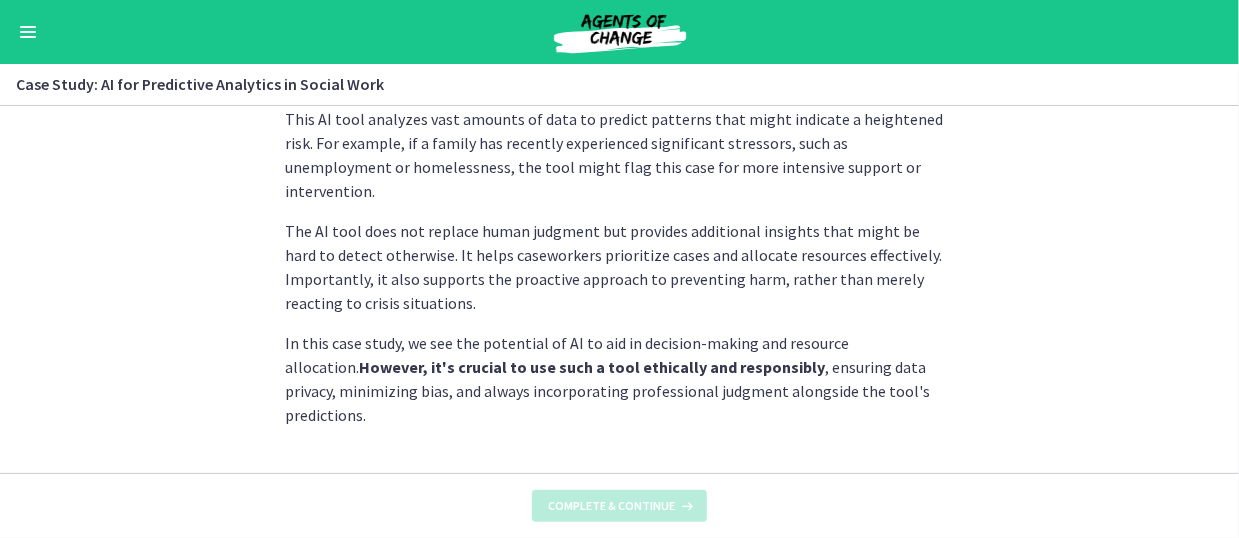 scroll, scrollTop: 0, scrollLeft: 0, axis: both 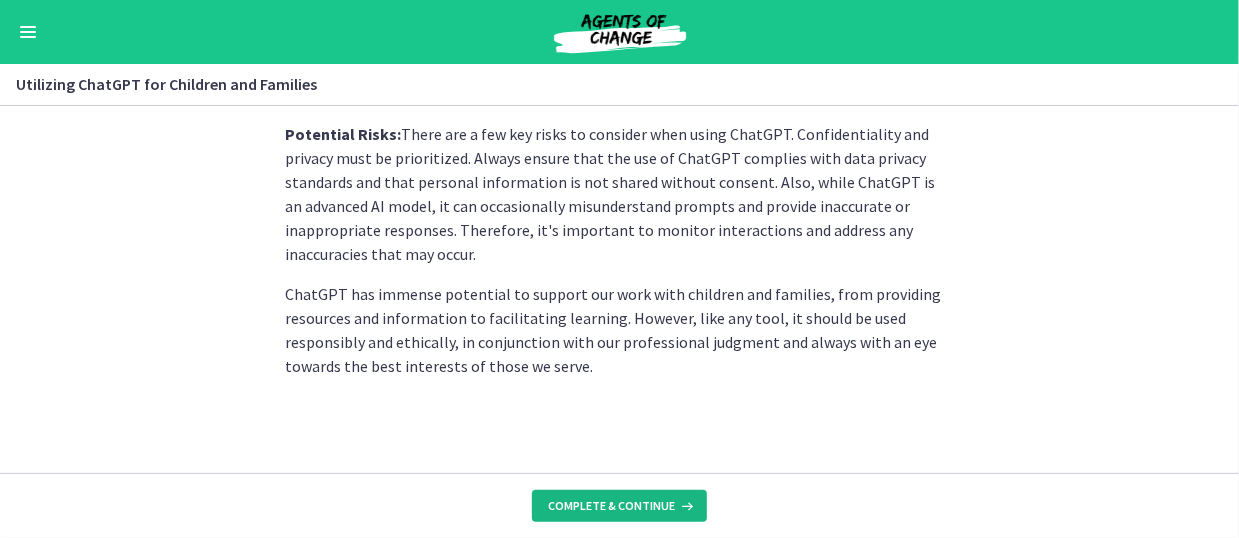 click at bounding box center [685, 506] 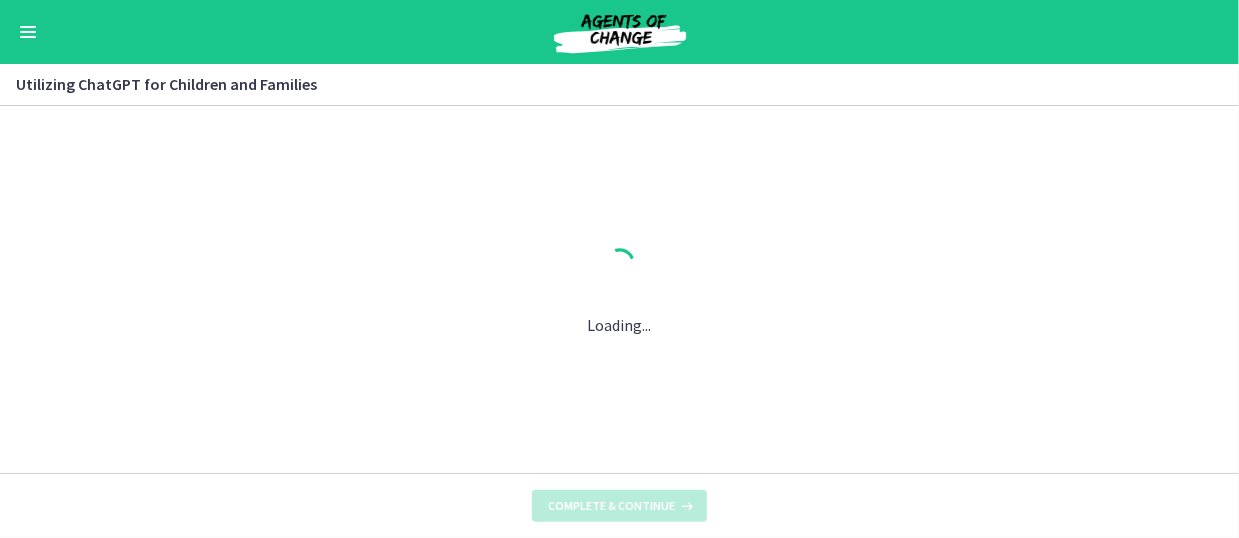 scroll, scrollTop: 0, scrollLeft: 0, axis: both 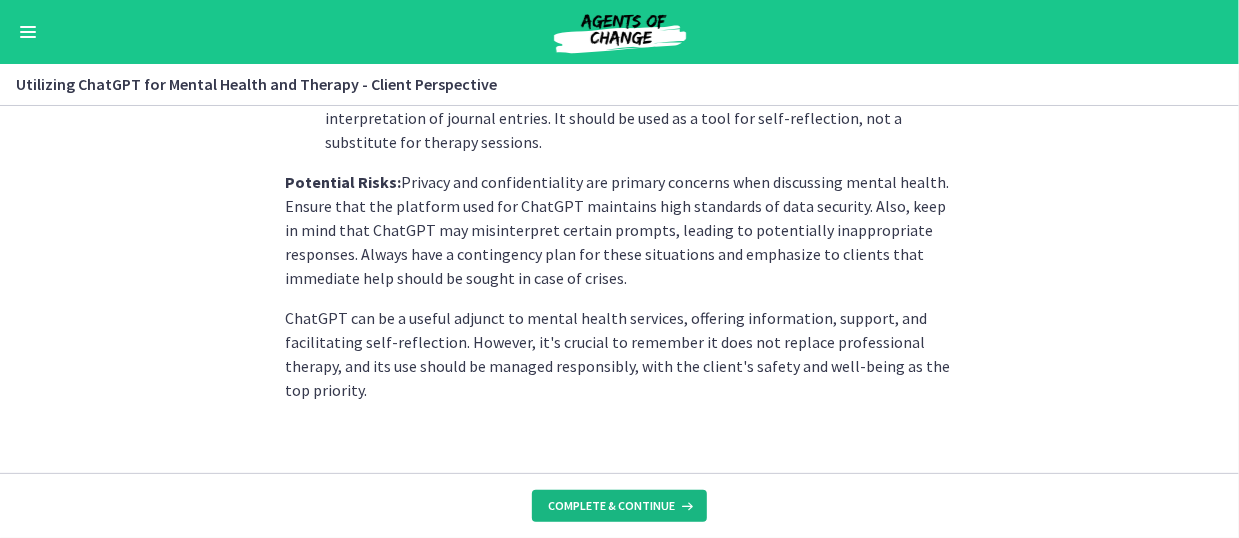 click at bounding box center [685, 506] 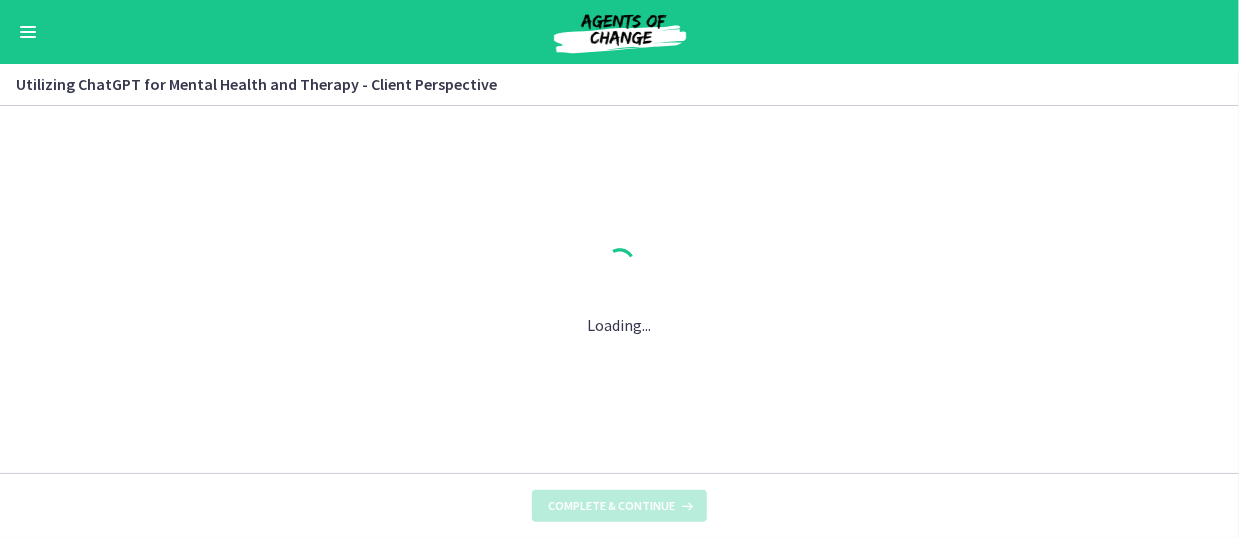 scroll, scrollTop: 0, scrollLeft: 0, axis: both 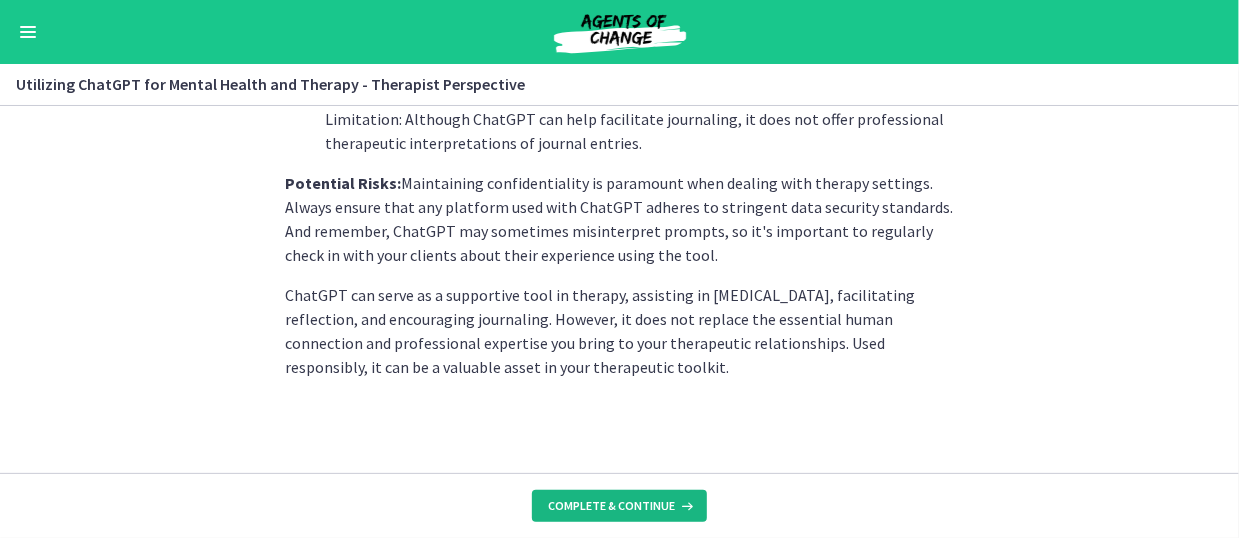 click at bounding box center (685, 506) 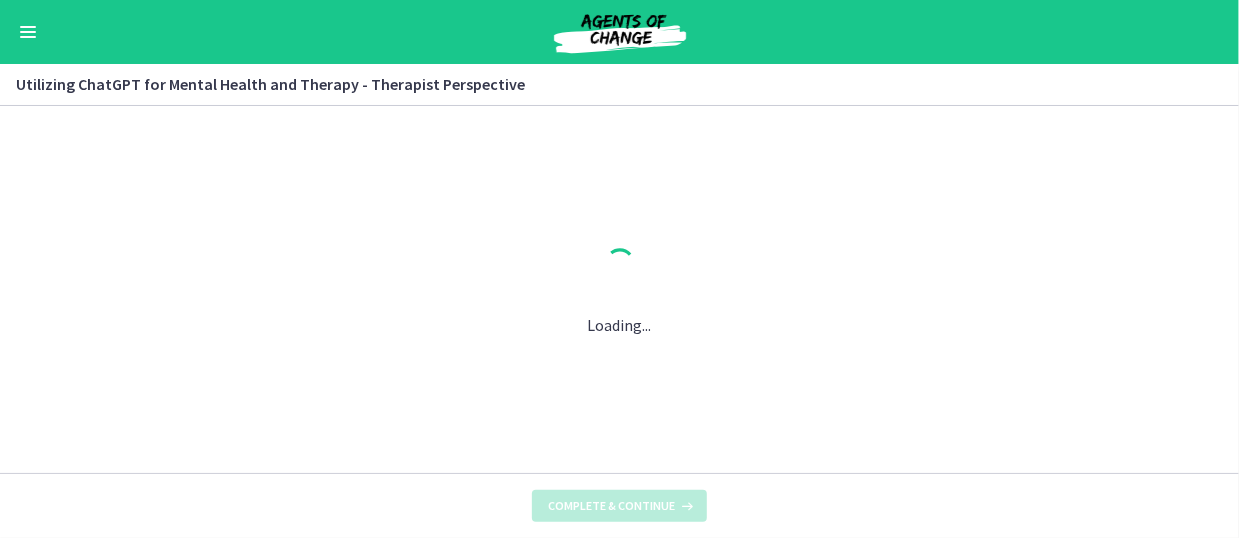 scroll, scrollTop: 0, scrollLeft: 0, axis: both 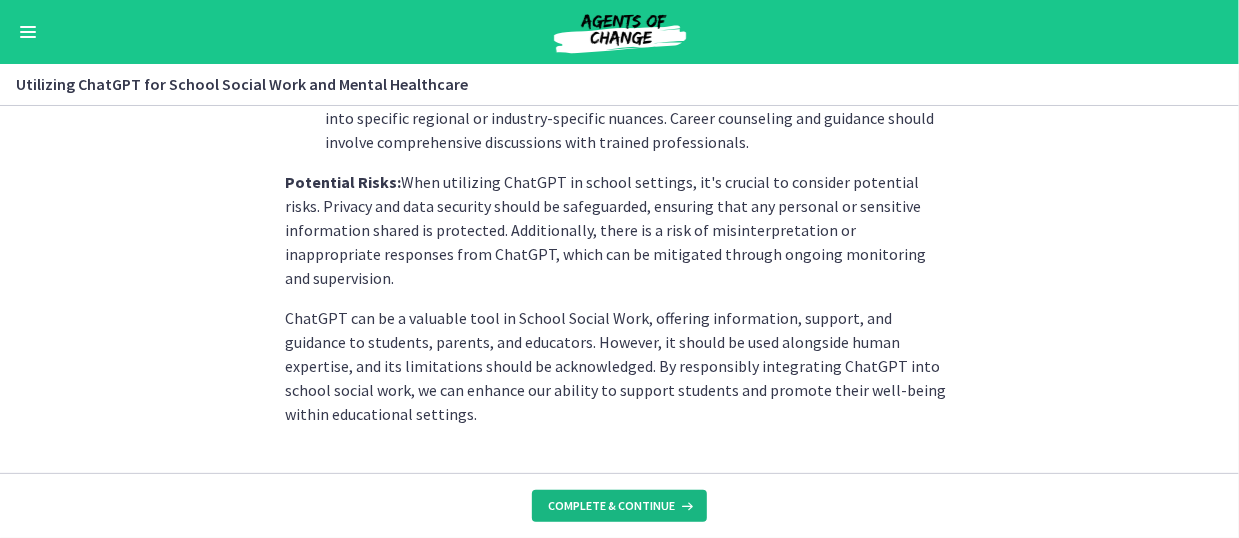 click at bounding box center (685, 506) 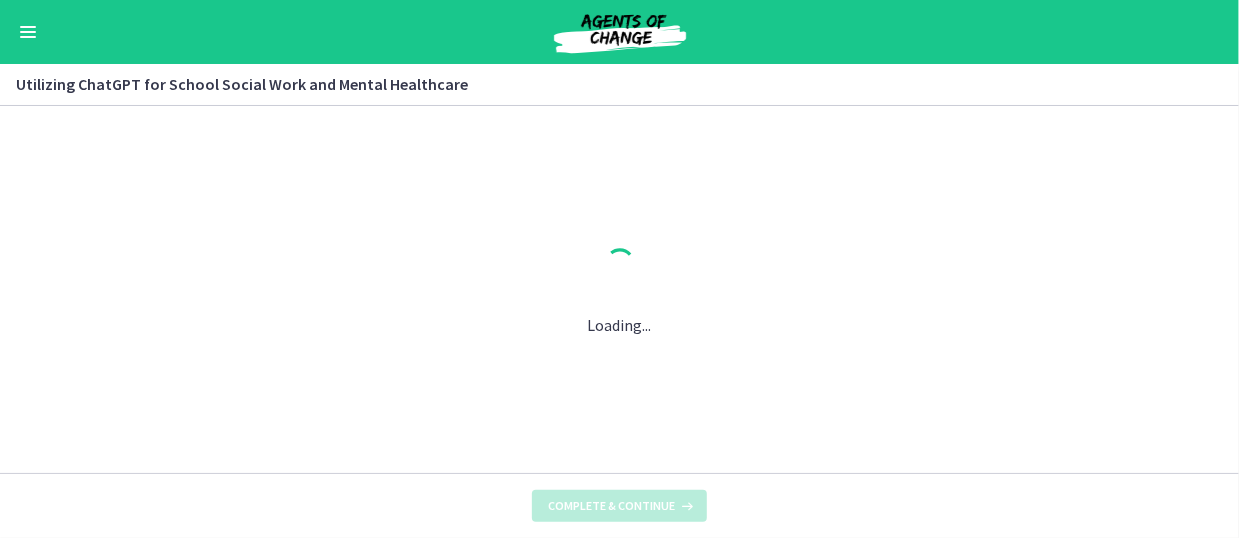 scroll, scrollTop: 0, scrollLeft: 0, axis: both 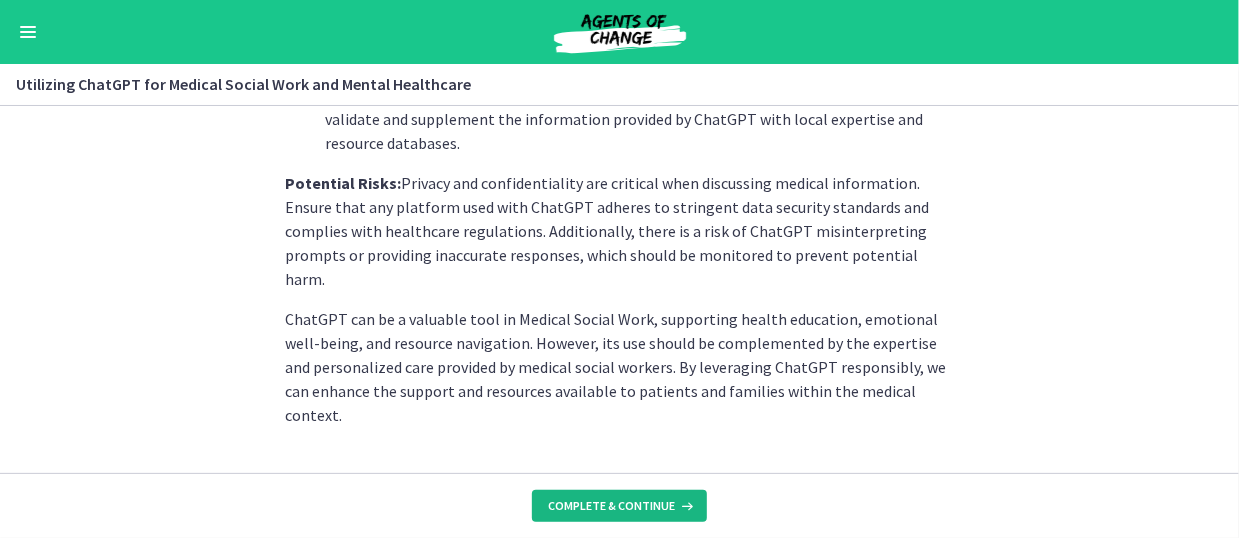 click at bounding box center [685, 506] 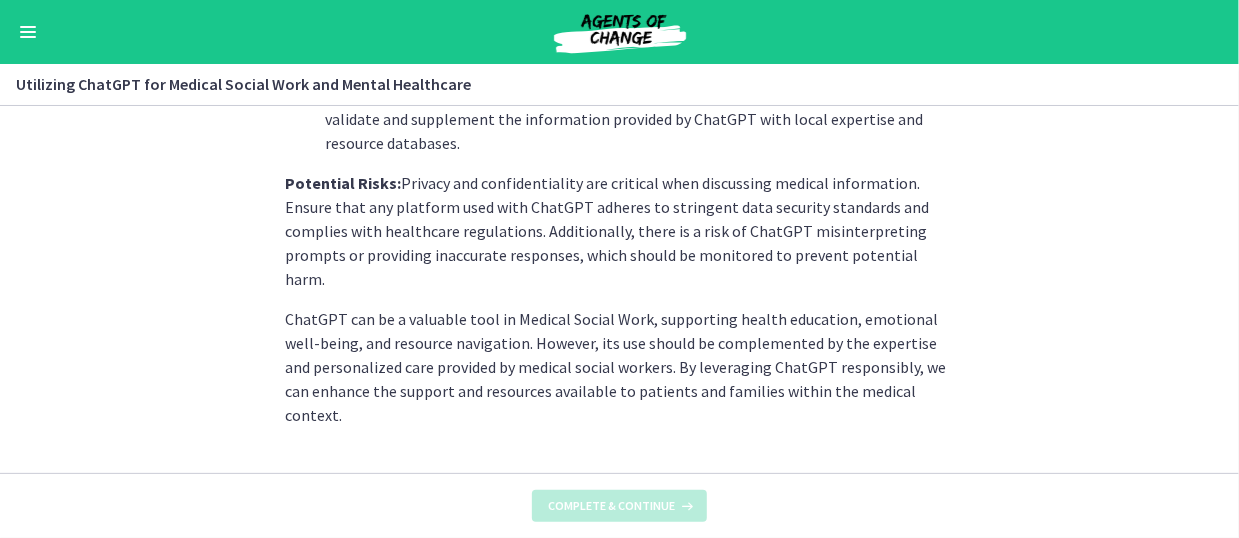 scroll, scrollTop: 0, scrollLeft: 0, axis: both 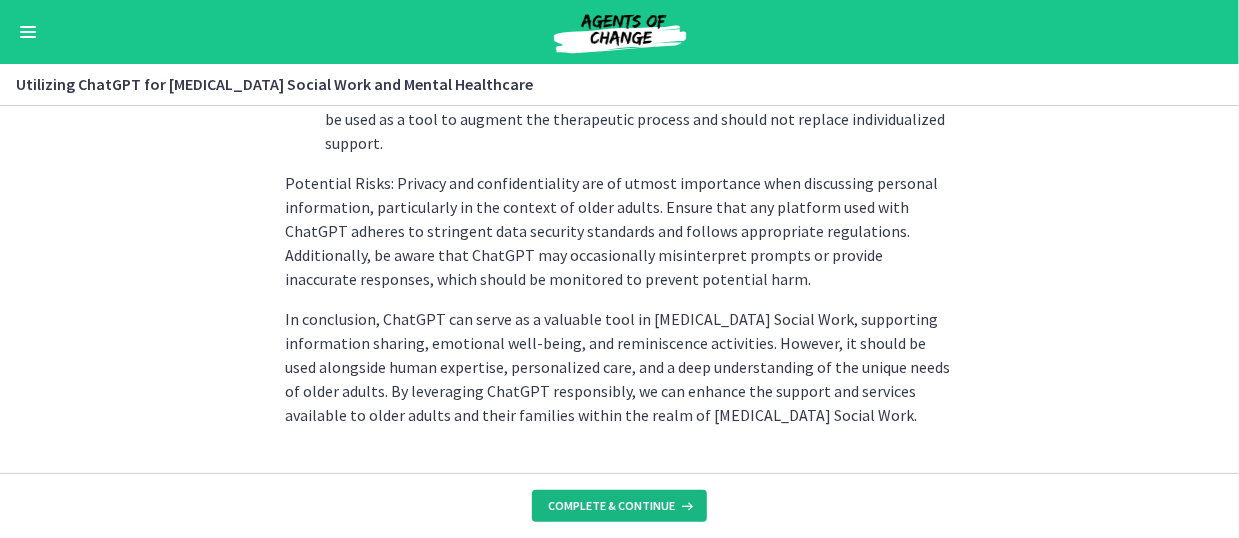 click at bounding box center [685, 506] 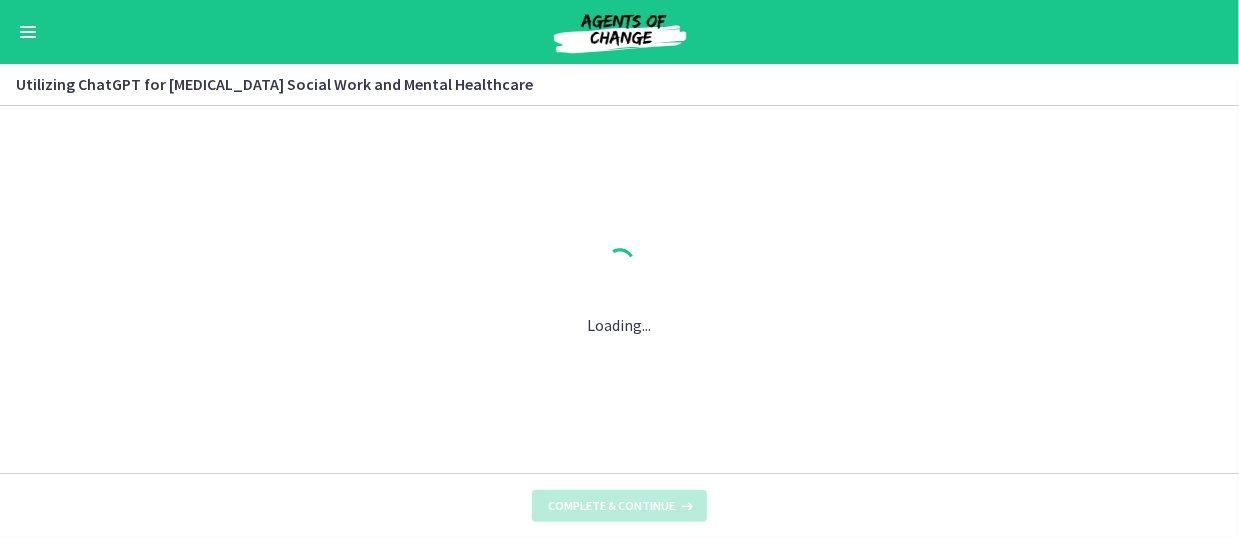 scroll, scrollTop: 0, scrollLeft: 0, axis: both 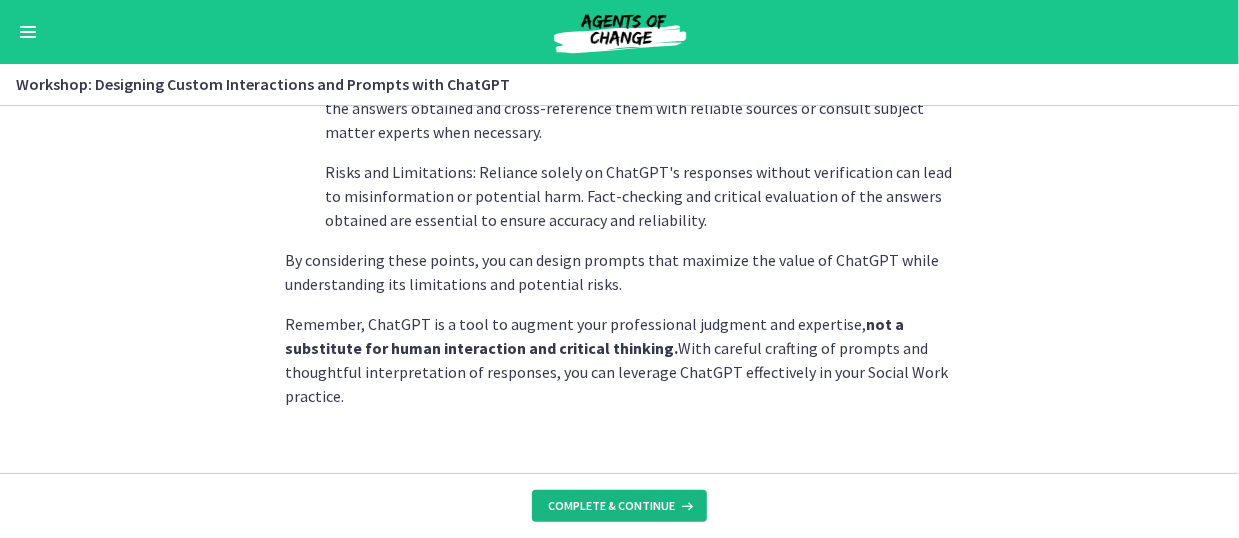 click on "Complete & continue" at bounding box center [611, 506] 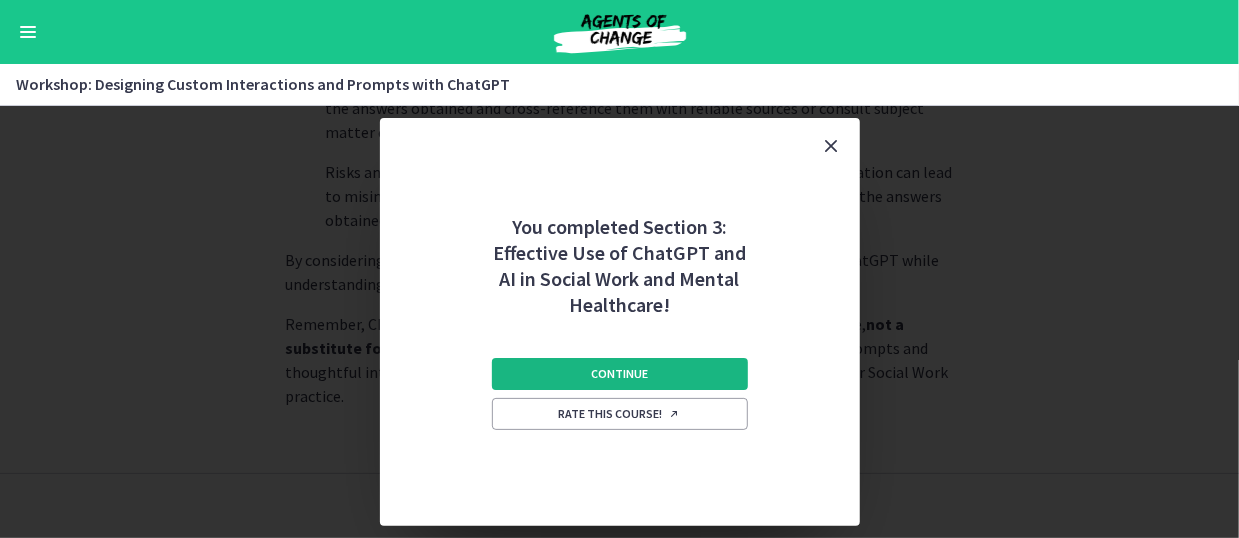 click on "Continue" at bounding box center (619, 374) 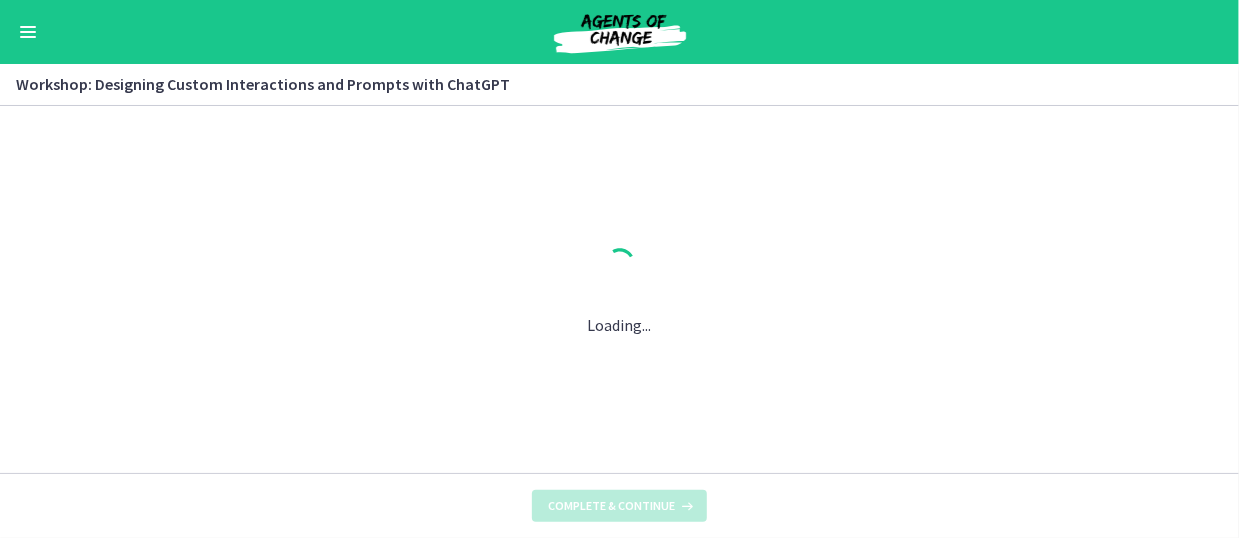 scroll, scrollTop: 0, scrollLeft: 0, axis: both 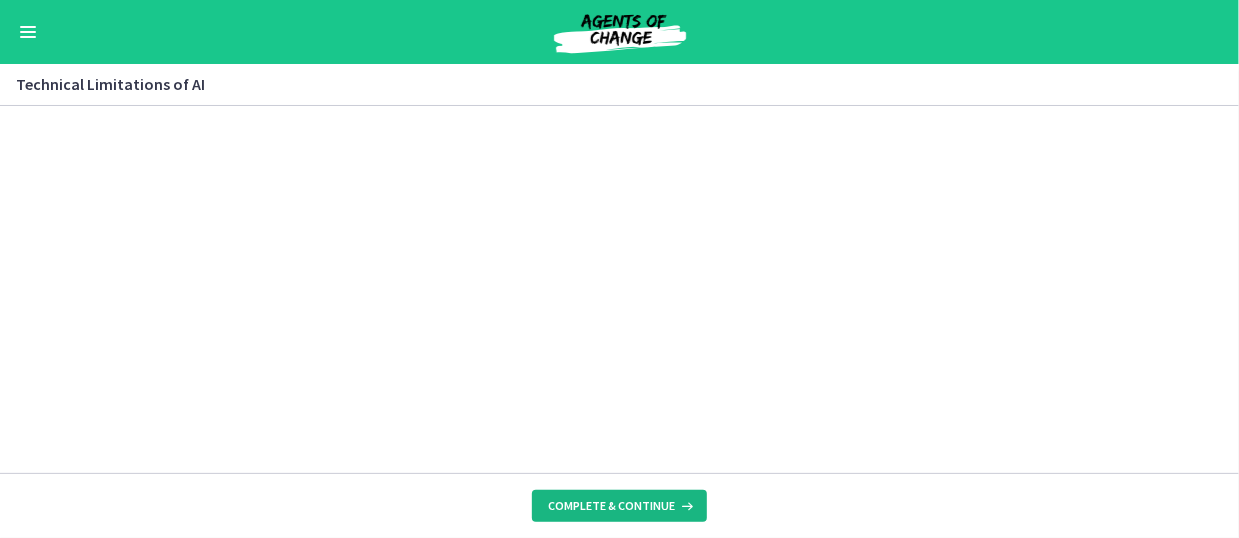 click on "Complete & continue" at bounding box center (611, 506) 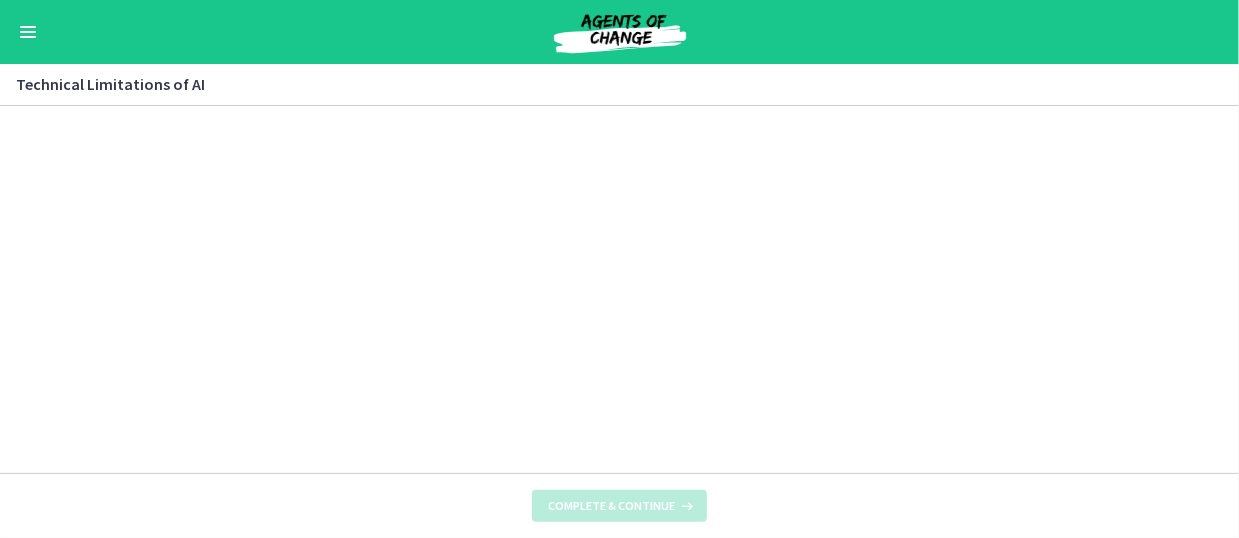 scroll, scrollTop: 0, scrollLeft: 0, axis: both 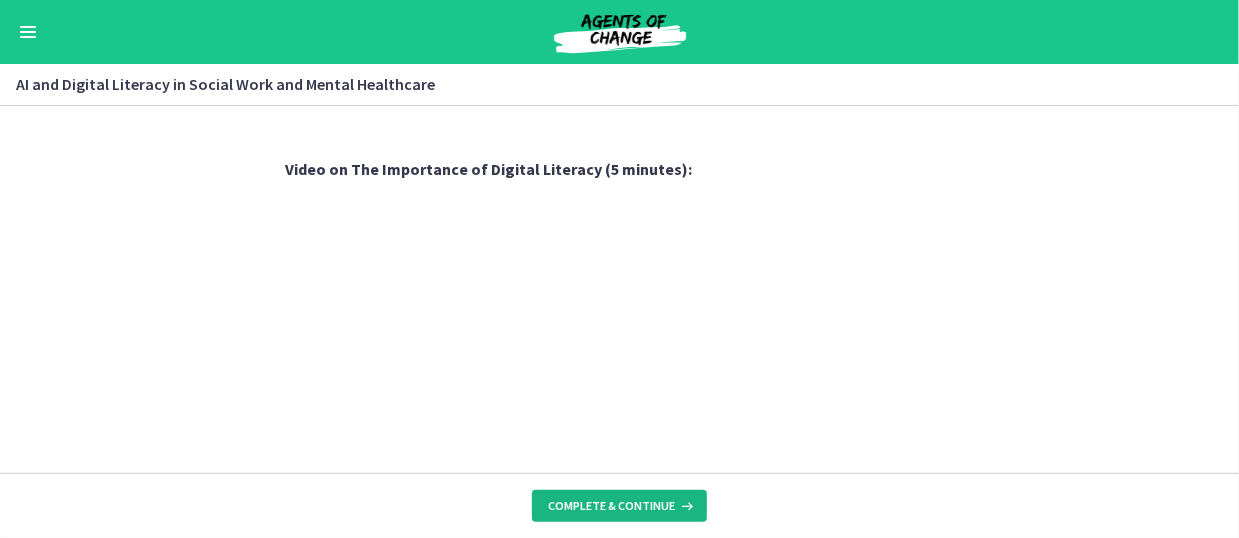 click on "Complete & continue" at bounding box center [611, 506] 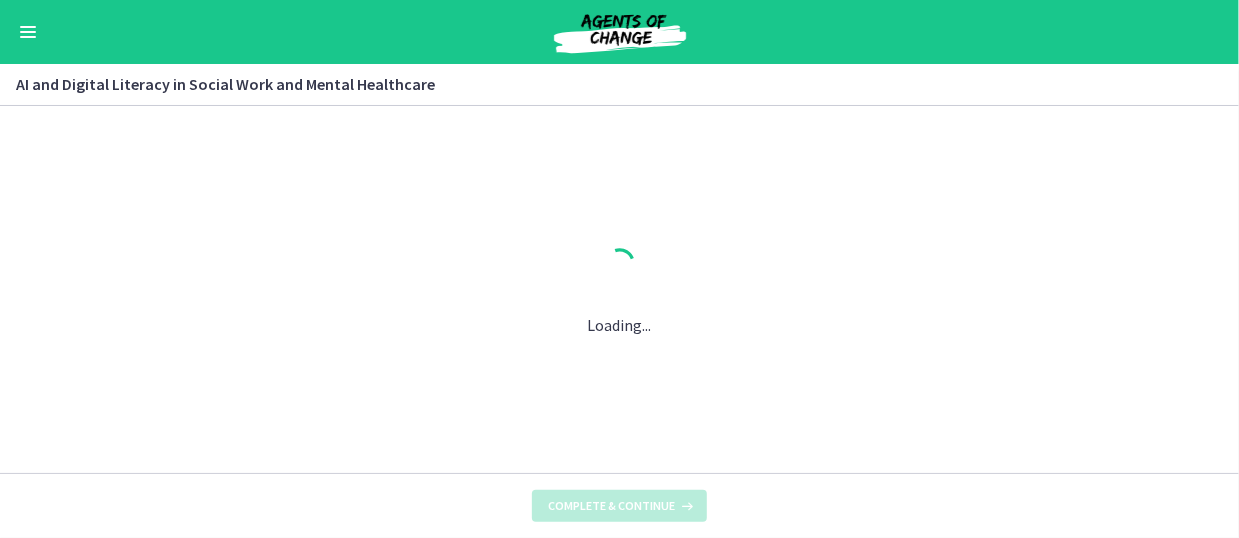 scroll, scrollTop: 0, scrollLeft: 0, axis: both 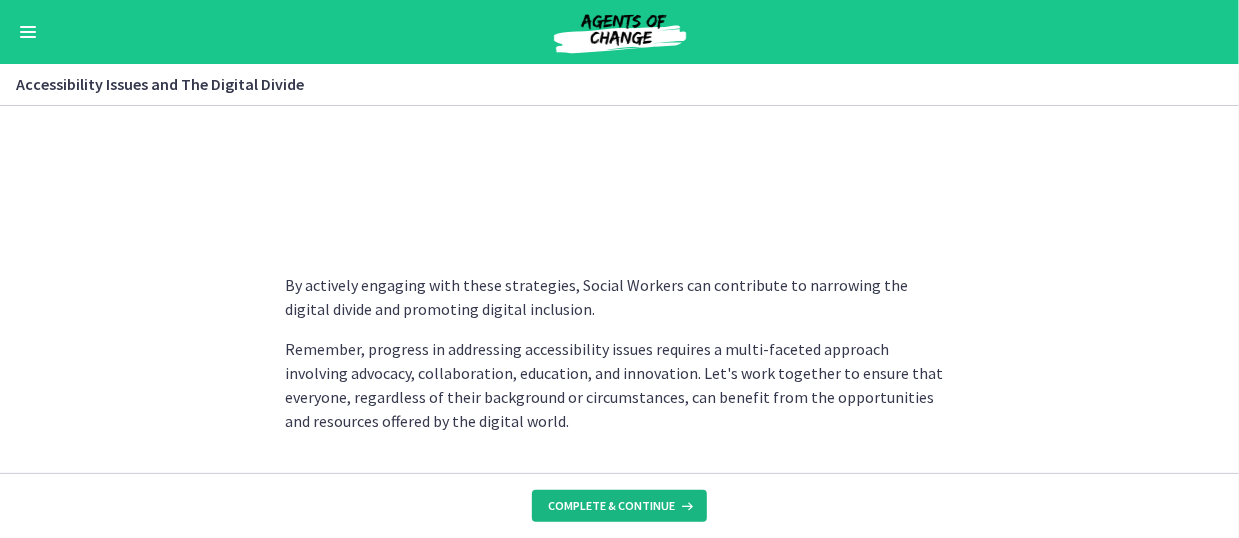 click on "Complete & continue" at bounding box center [611, 506] 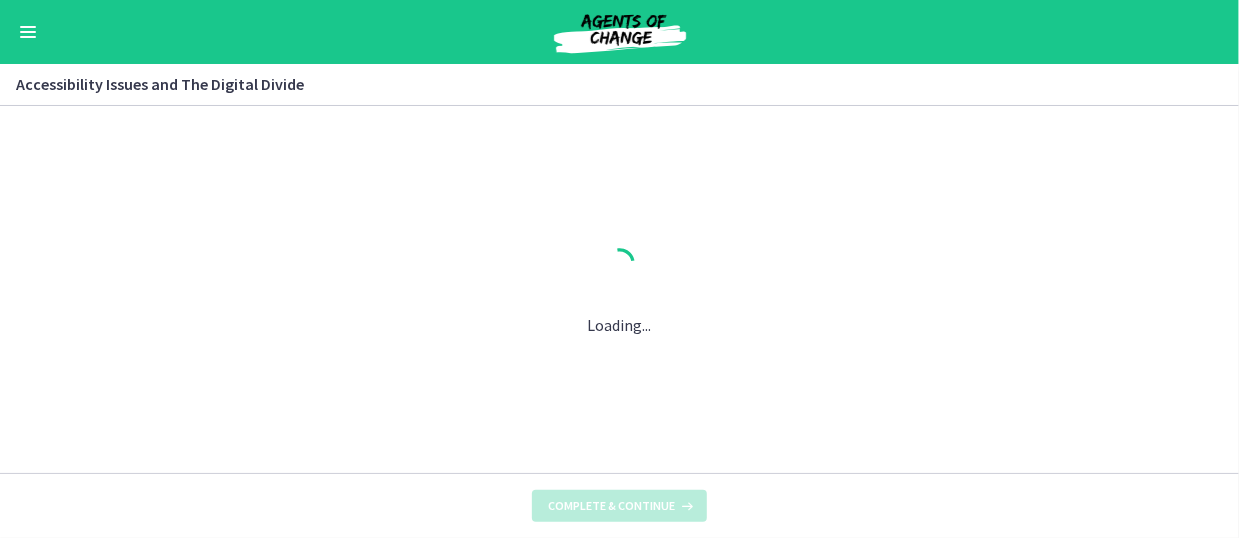scroll, scrollTop: 0, scrollLeft: 0, axis: both 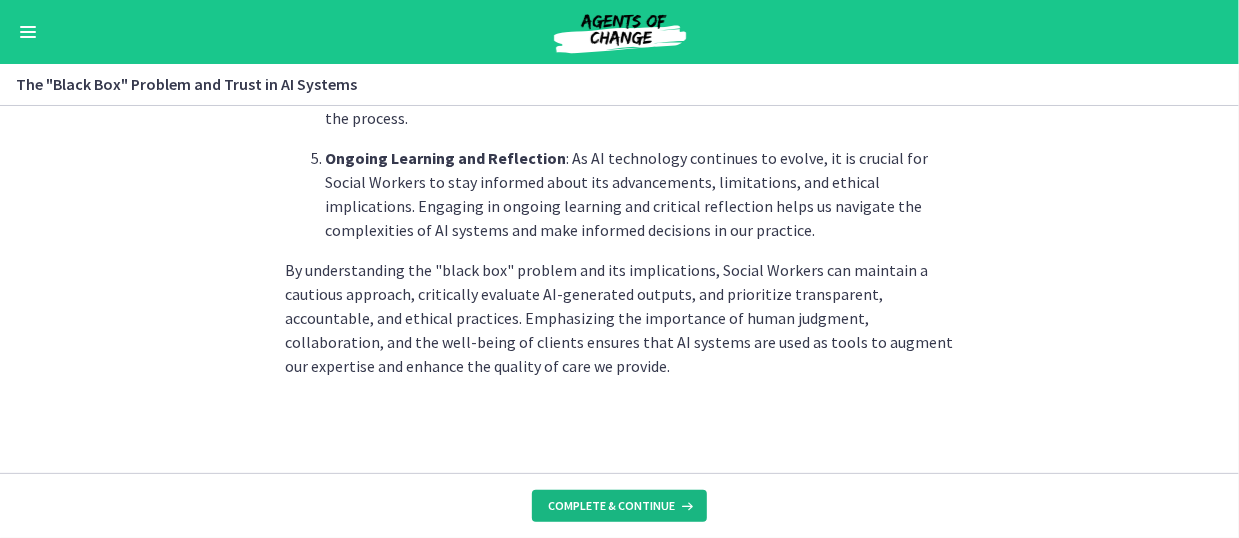 click on "Complete & continue" at bounding box center [611, 506] 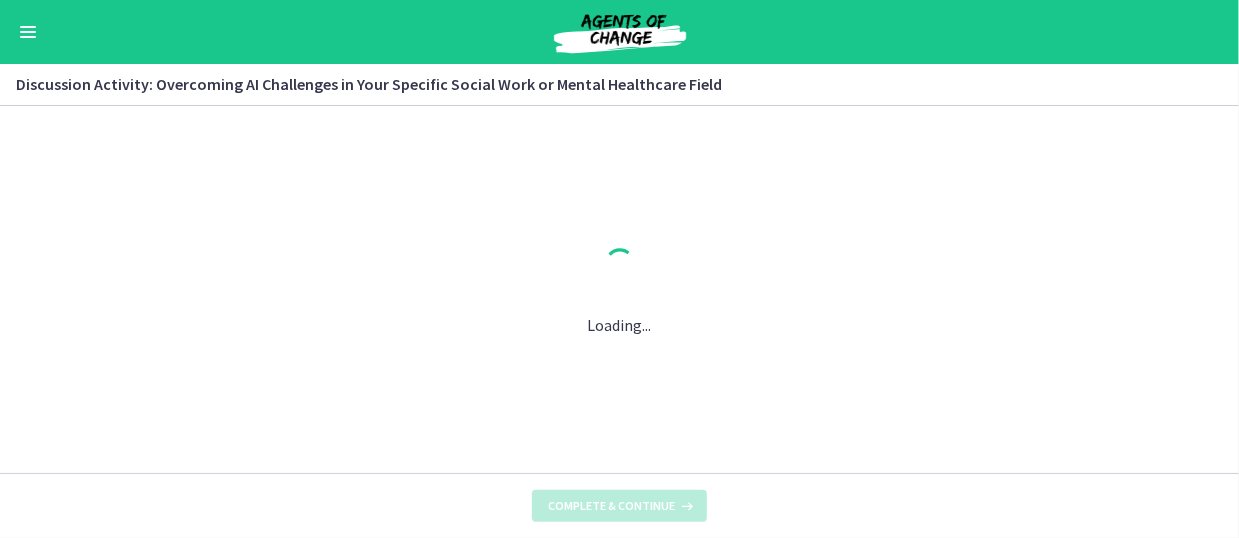 scroll, scrollTop: 0, scrollLeft: 0, axis: both 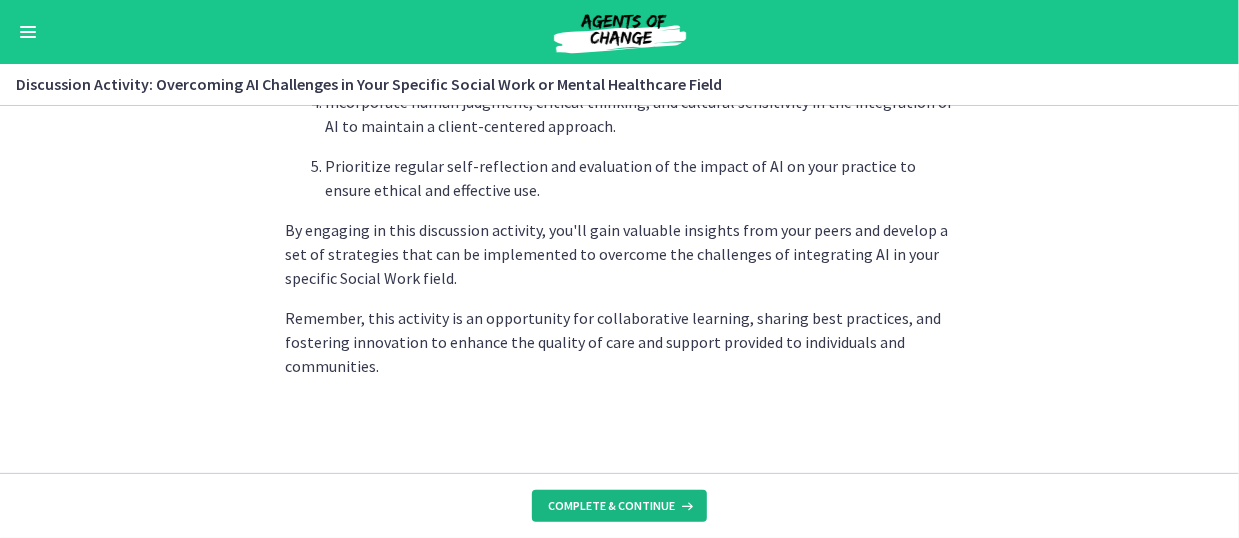 click on "Complete & continue" at bounding box center [619, 506] 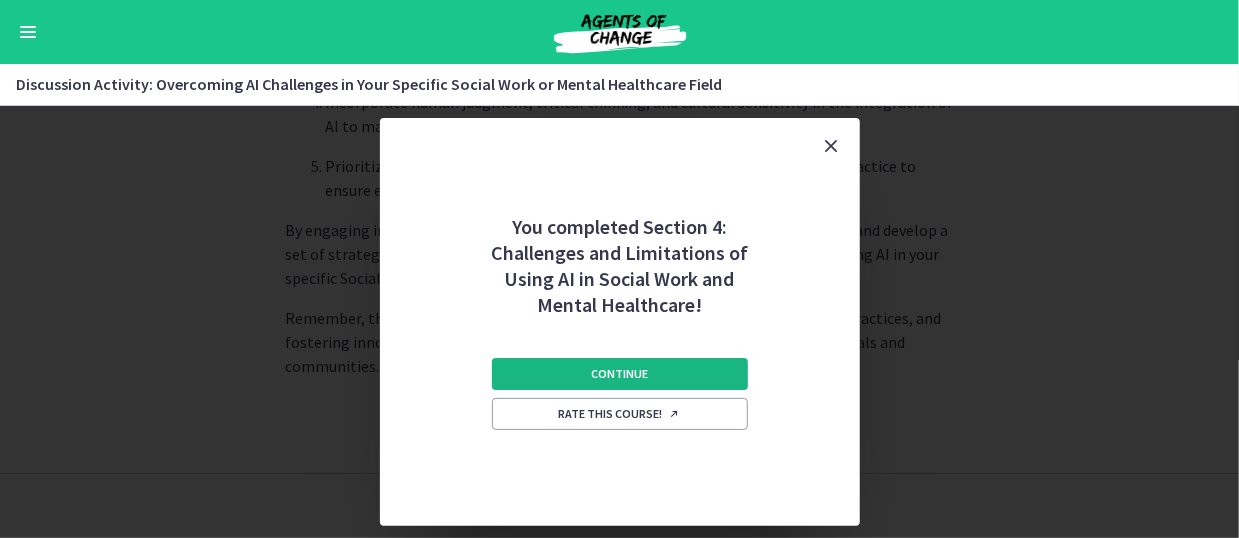 click on "Continue" at bounding box center [620, 374] 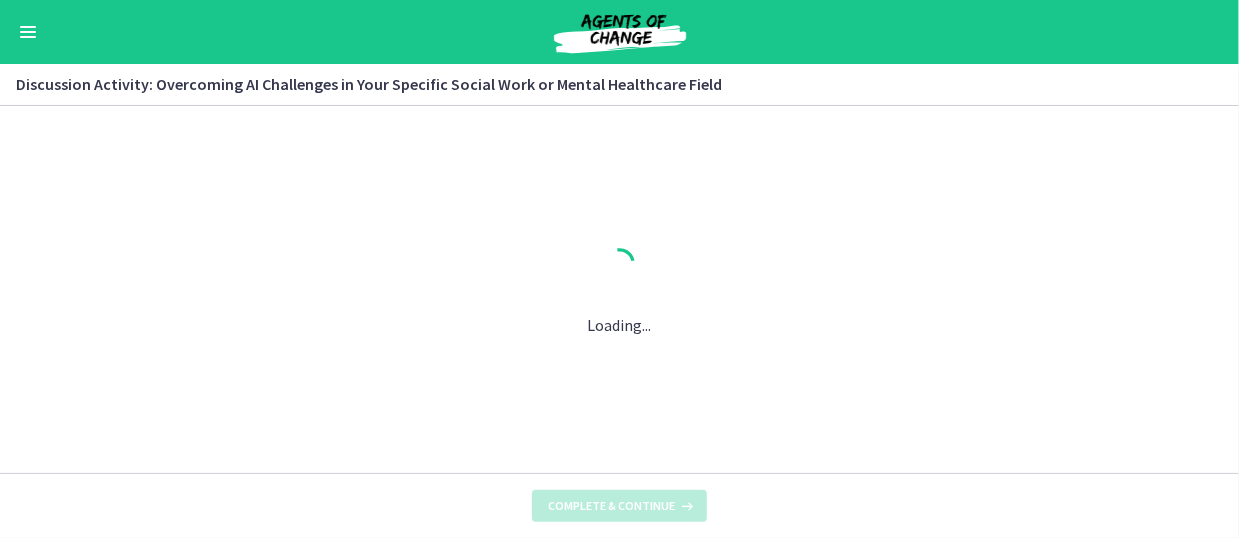 scroll, scrollTop: 0, scrollLeft: 0, axis: both 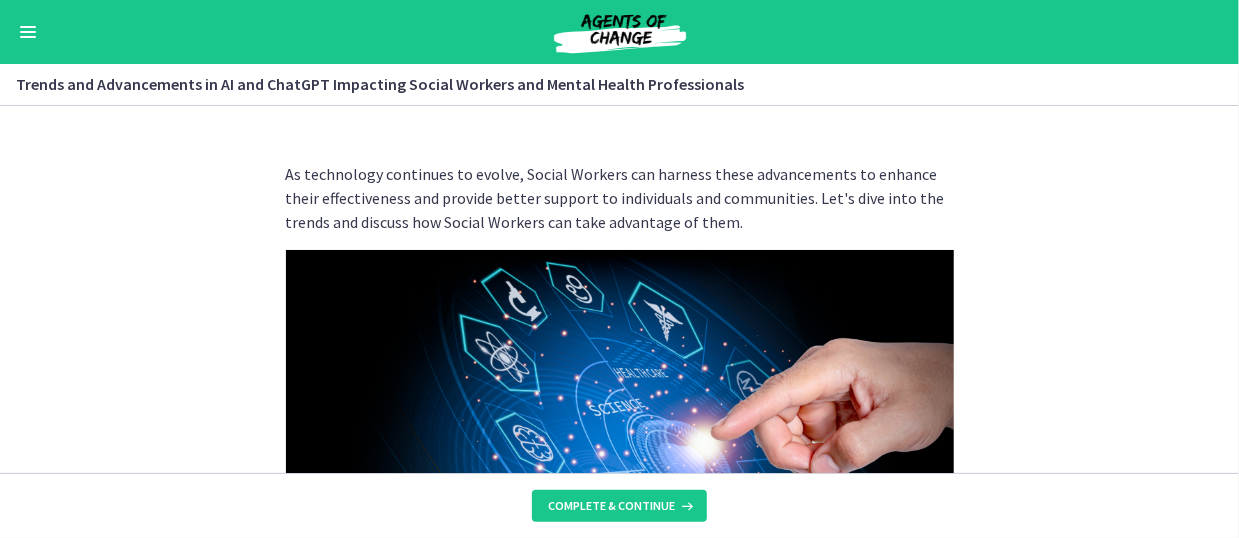 click at bounding box center [28, 32] 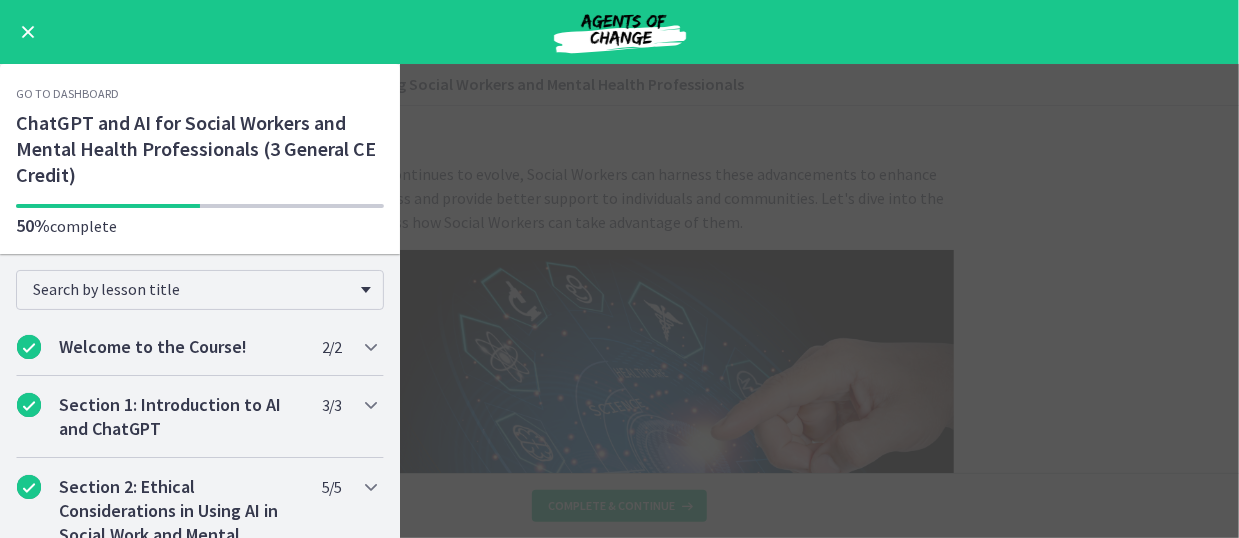 click on "Go to Dashboard" at bounding box center (67, 94) 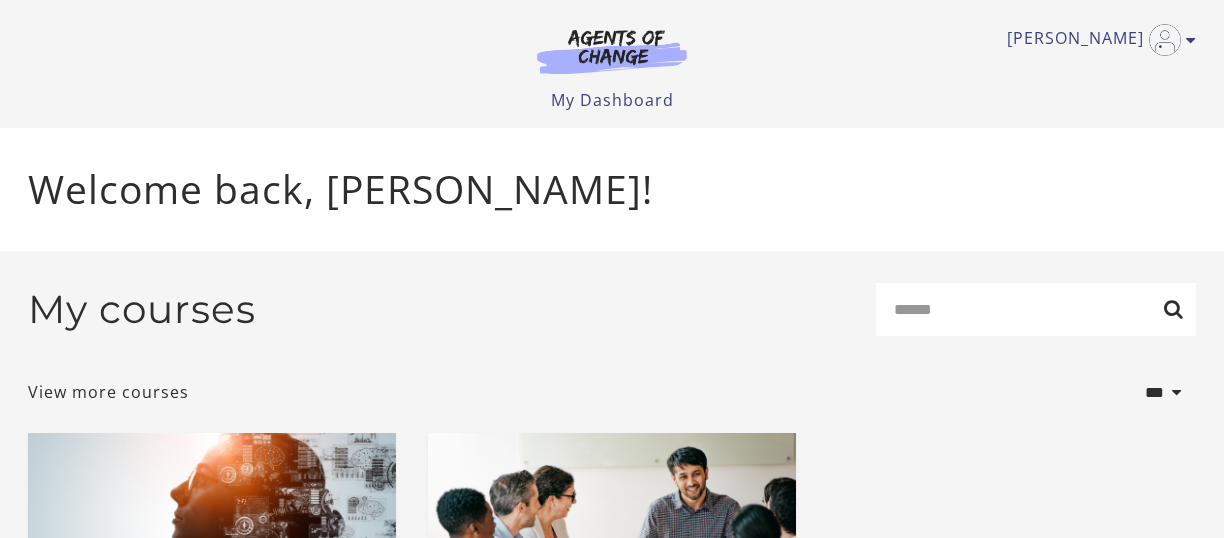 scroll, scrollTop: 0, scrollLeft: 0, axis: both 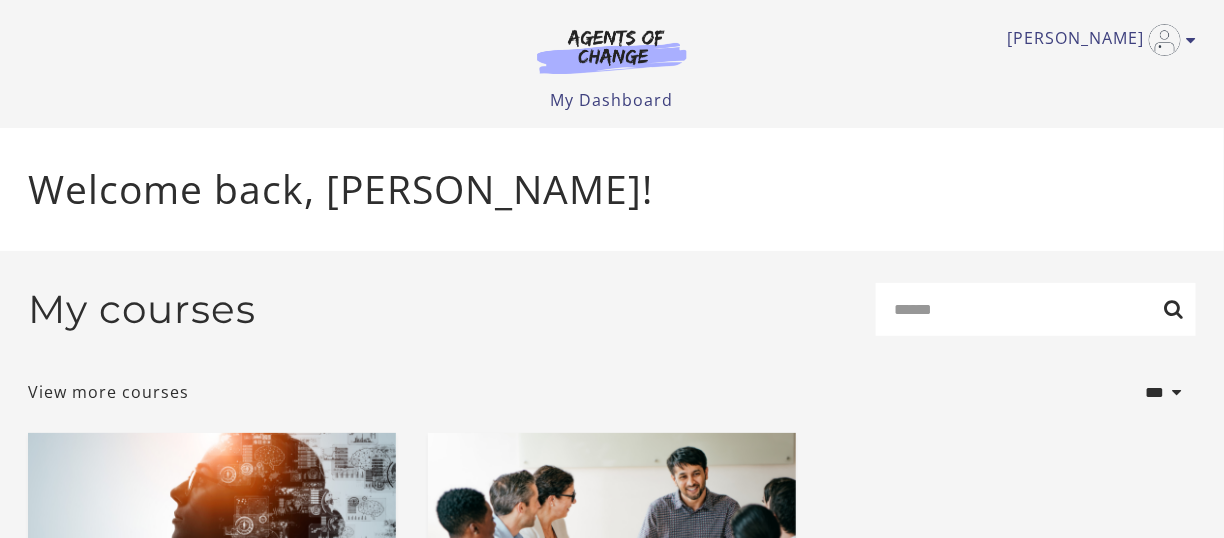 drag, startPoint x: 649, startPoint y: 0, endPoint x: 400, endPoint y: 43, distance: 252.68558 